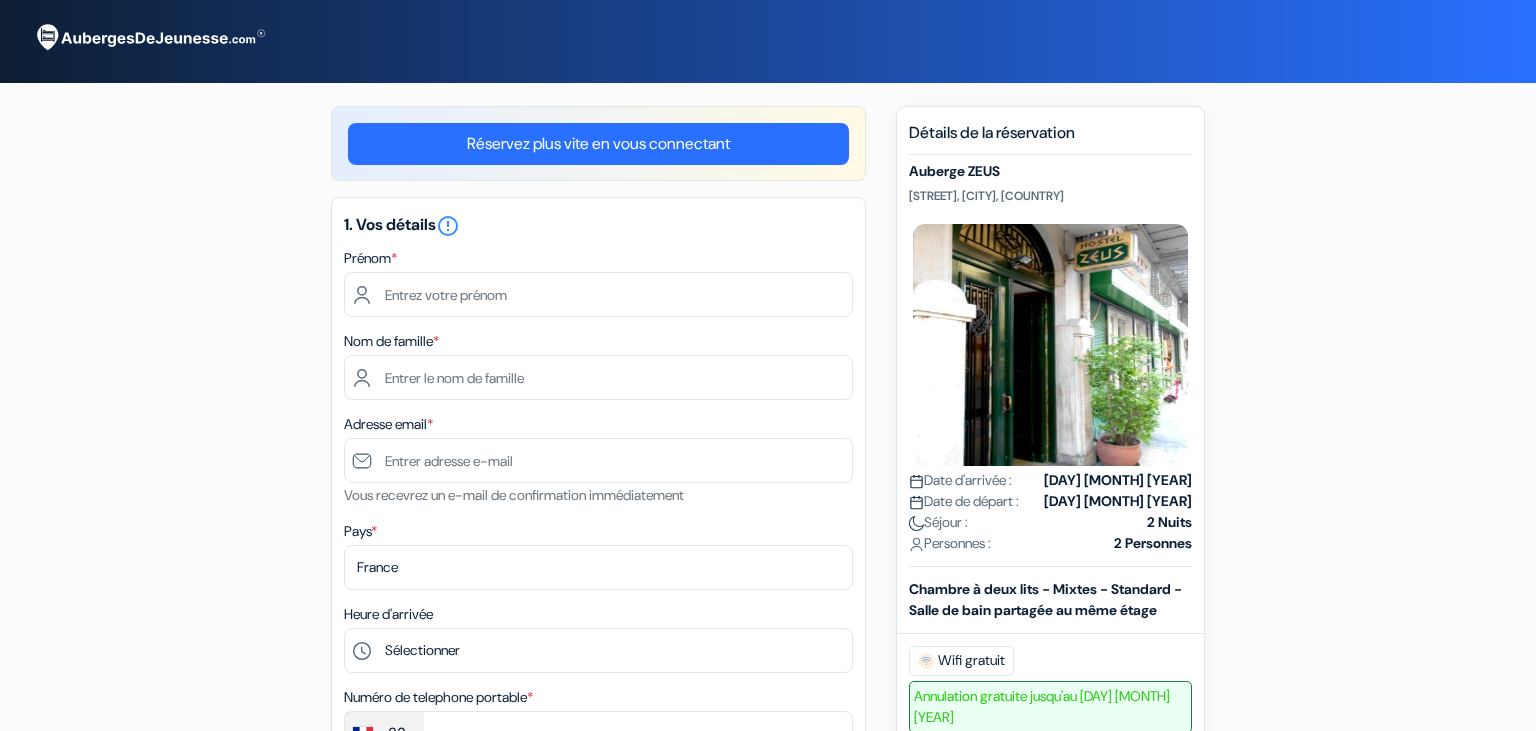 scroll, scrollTop: 0, scrollLeft: 0, axis: both 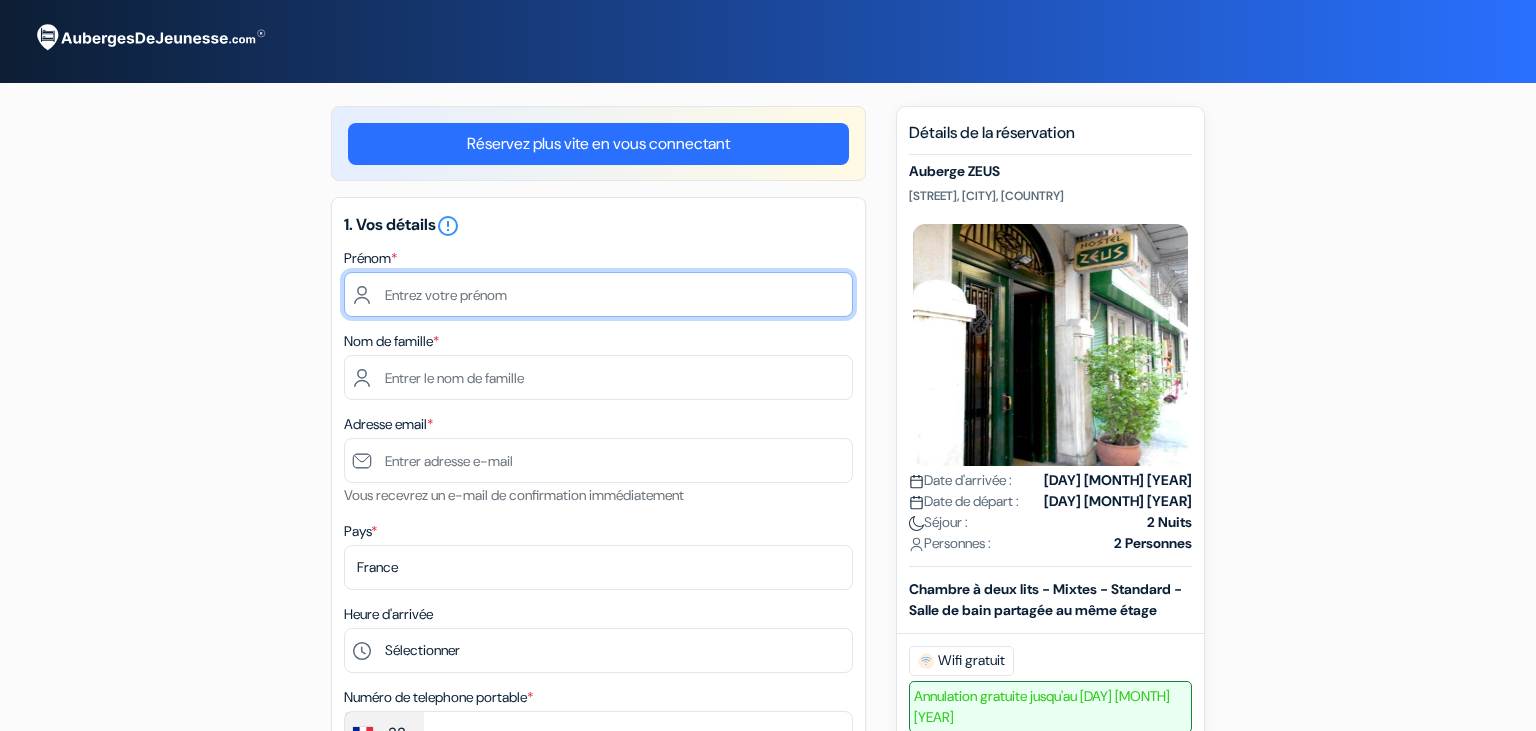 click at bounding box center (598, 294) 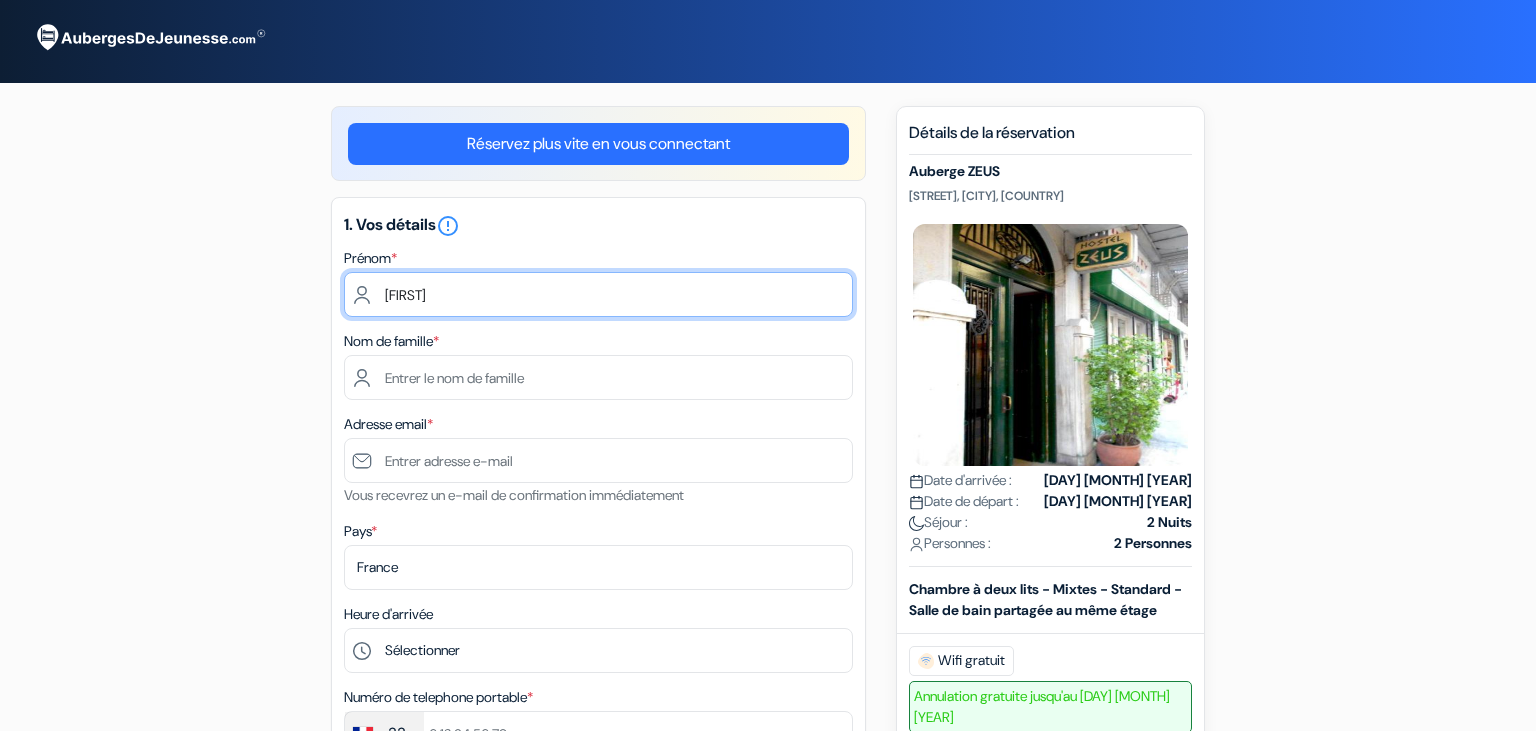 type on "[FIRST]" 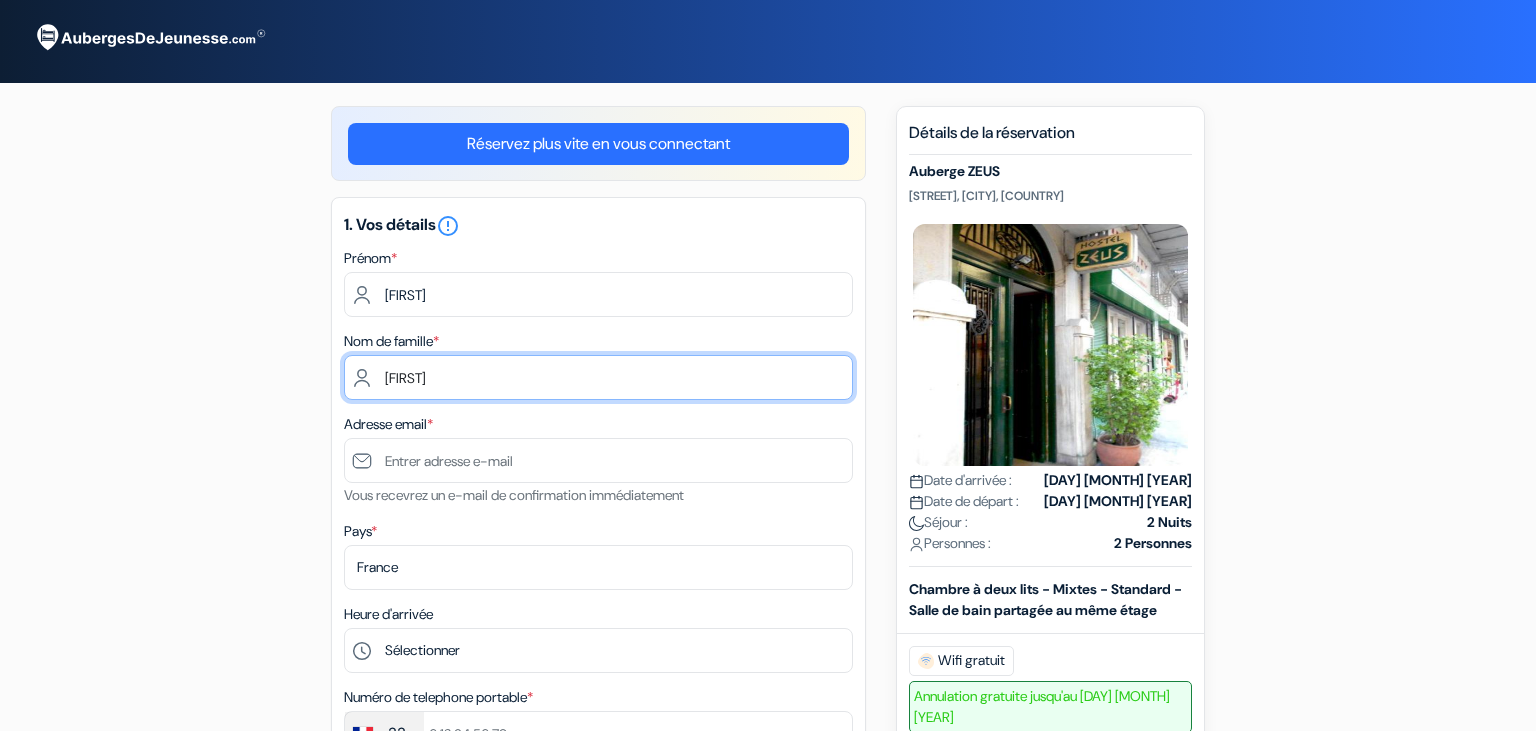 type on "[FIRST]" 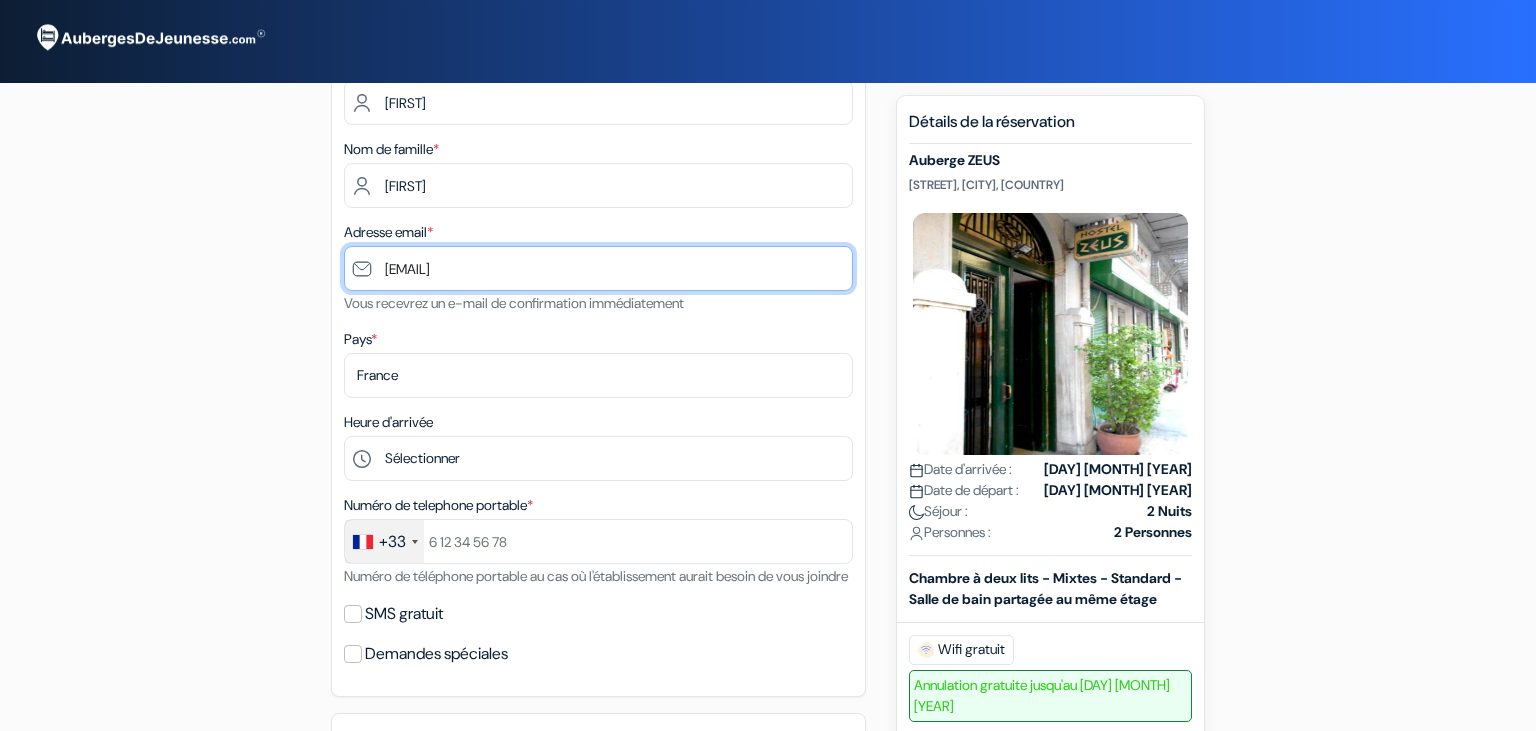 scroll, scrollTop: 316, scrollLeft: 0, axis: vertical 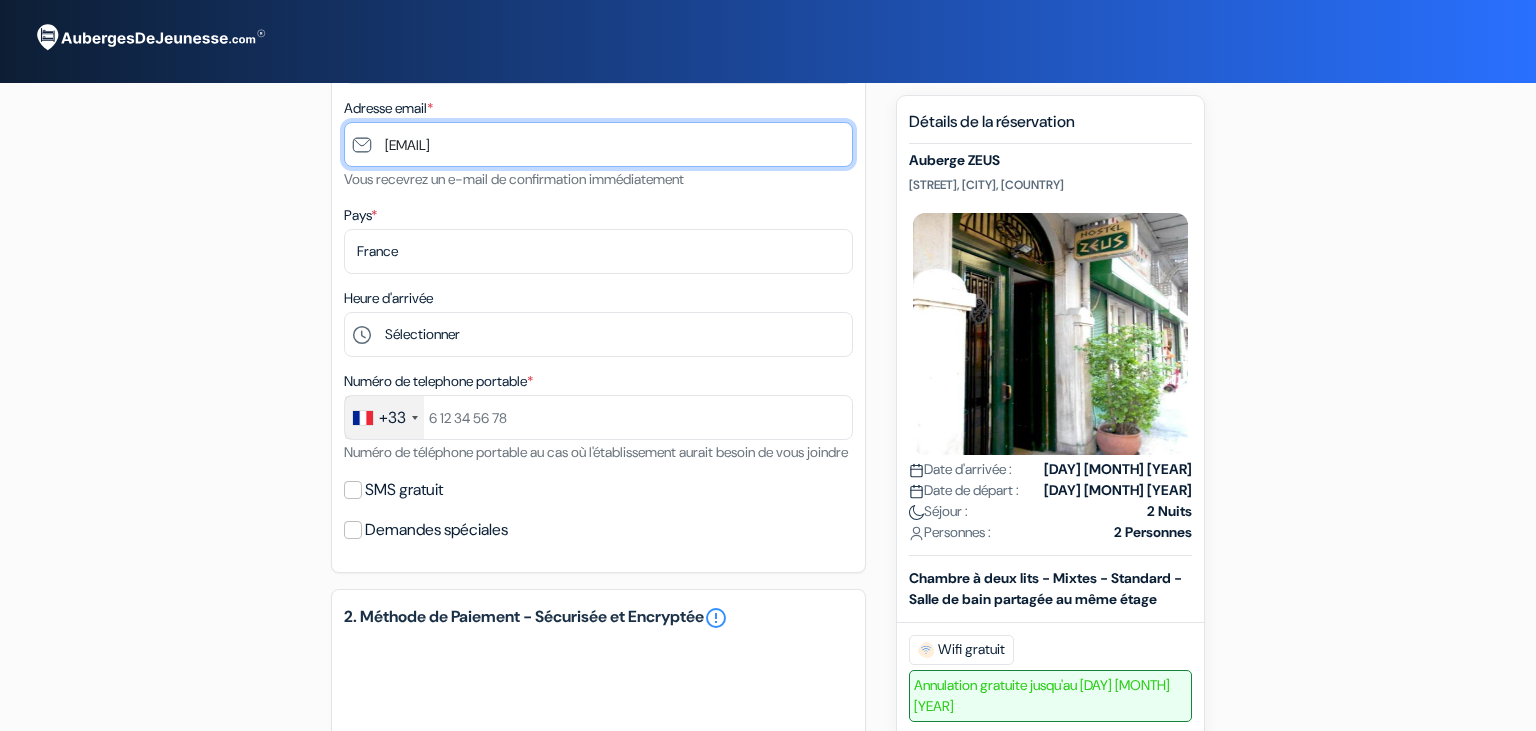 type on "[EMAIL]" 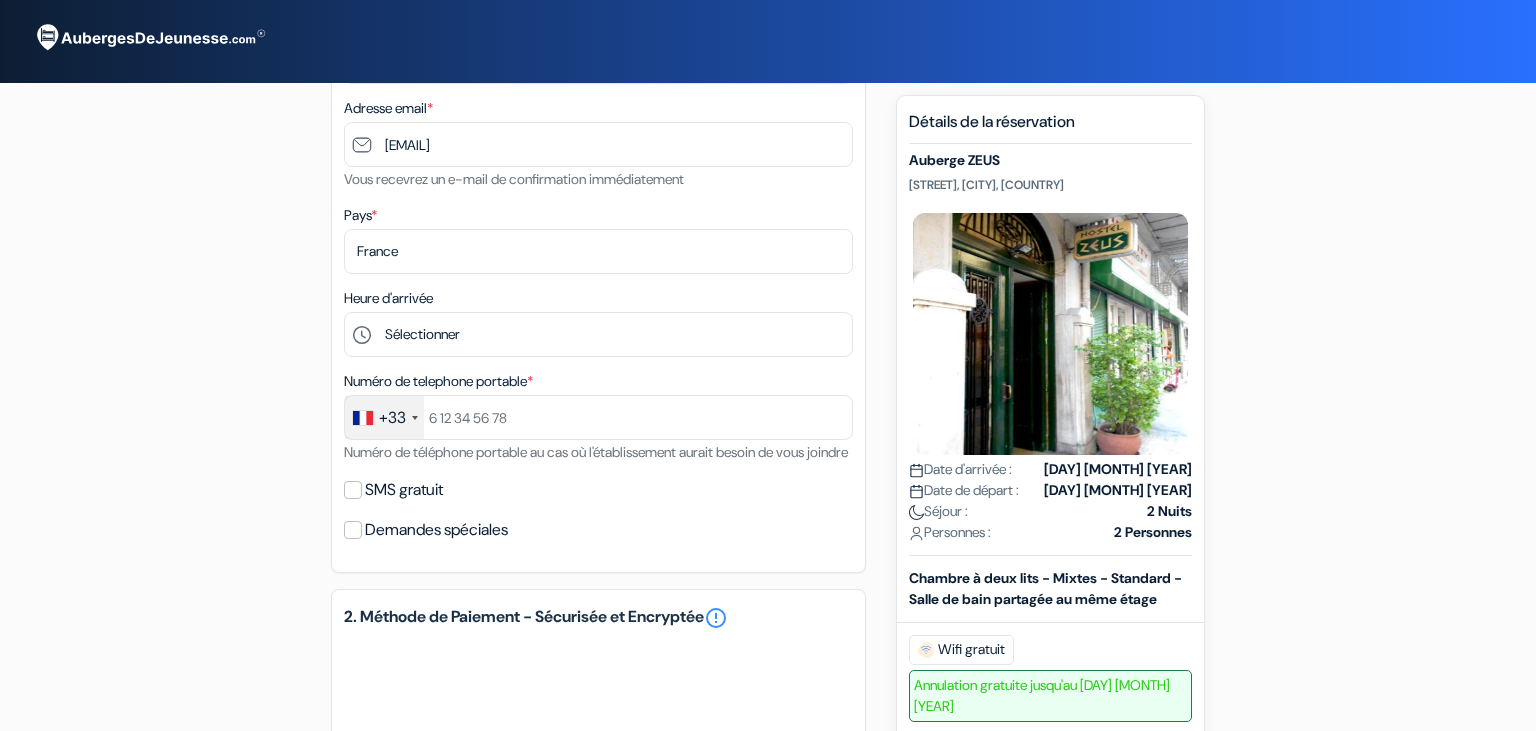 click on "Auberge ZEUS
[STREET],
[CITY],
[COUNTRY]" at bounding box center (768, 524) 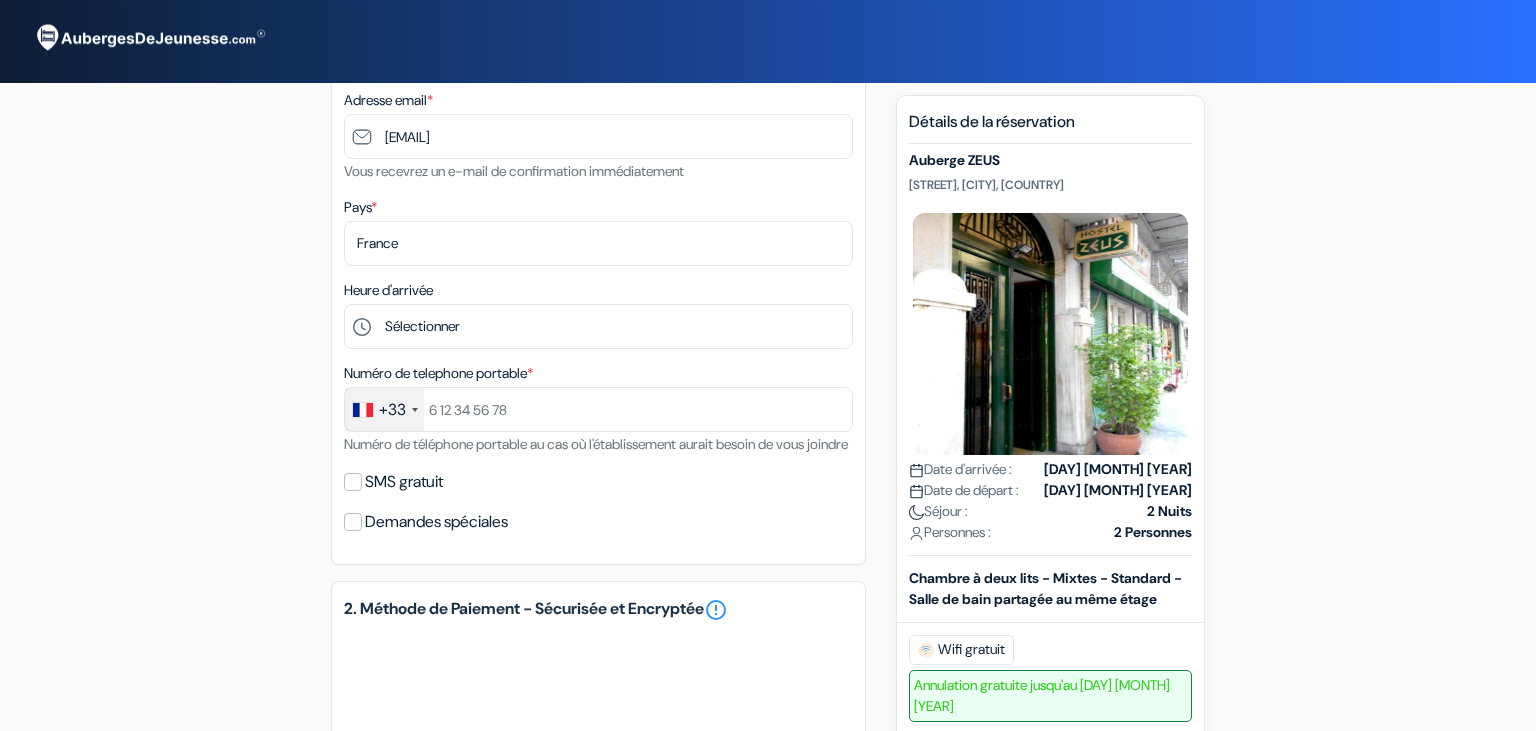 scroll, scrollTop: 316, scrollLeft: 0, axis: vertical 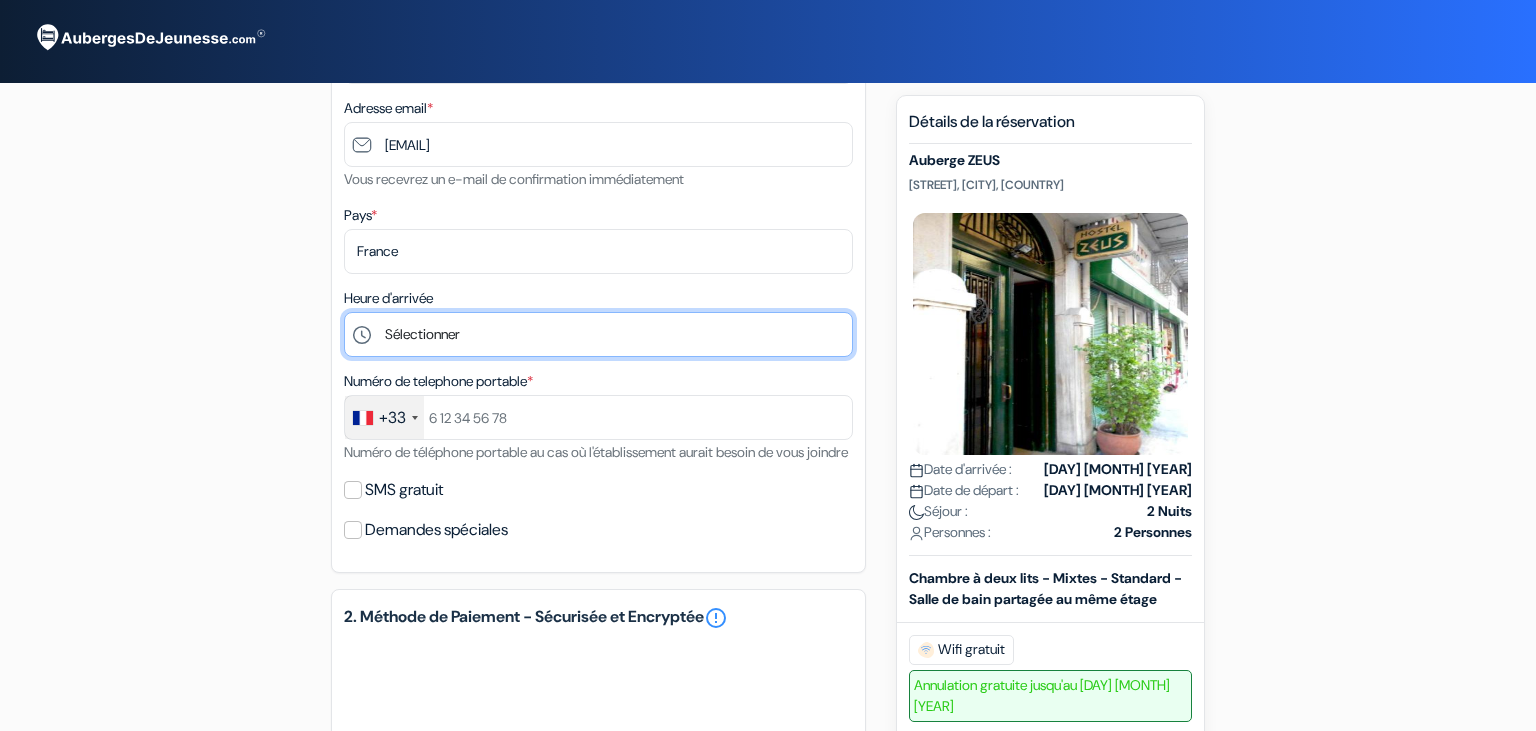 click on "Sélectionner
1:00
2:00
3:00
4:00
5:00
6:00
7:00
8:00
9:00
10:00
11:00
12:00
13:00
14:00 15:00 16:00 17:00 18:00 19:00 20:00" at bounding box center (598, 334) 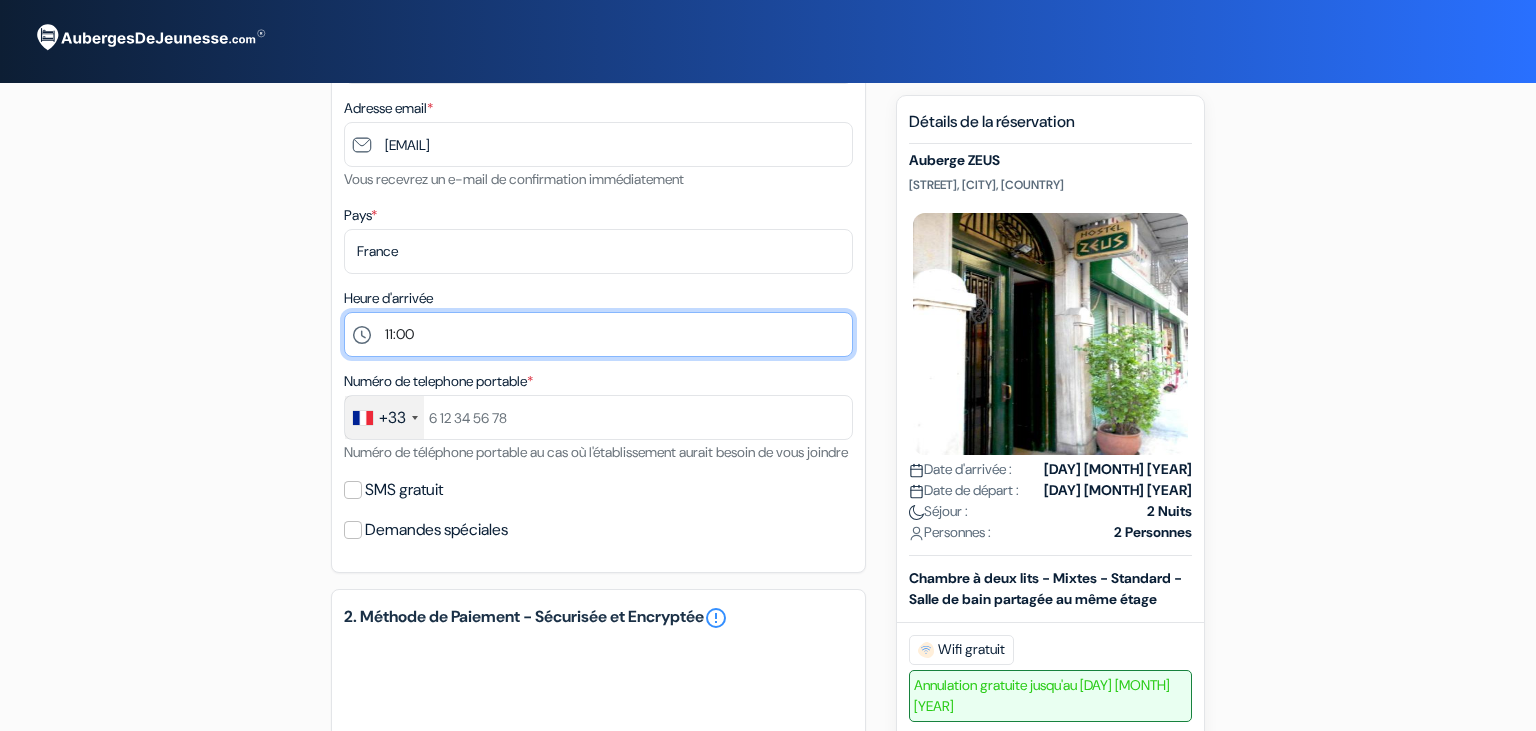 click on "11:00" at bounding box center [0, 0] 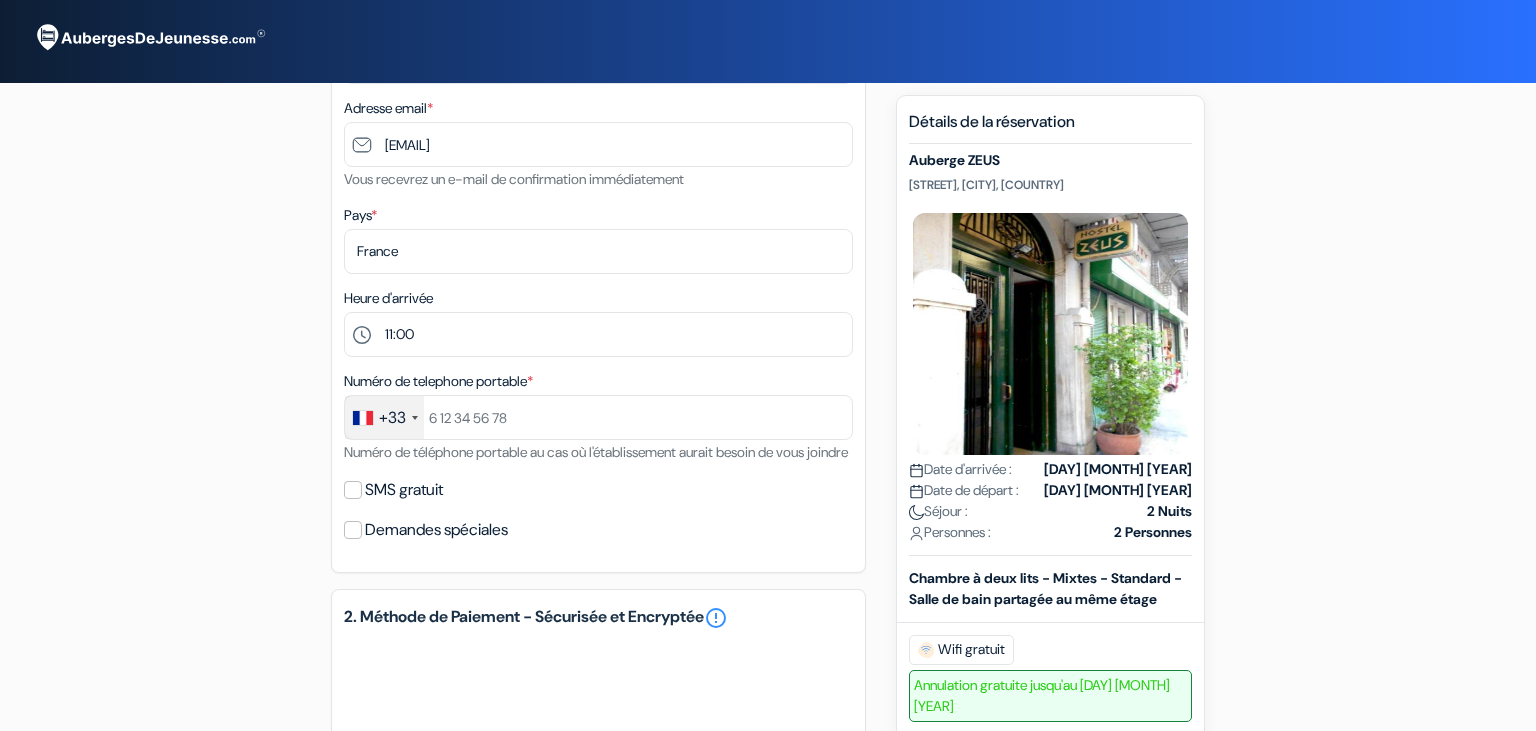 click on "Auberge ZEUS
[STREET],
[CITY],
[COUNTRY]" at bounding box center [768, 524] 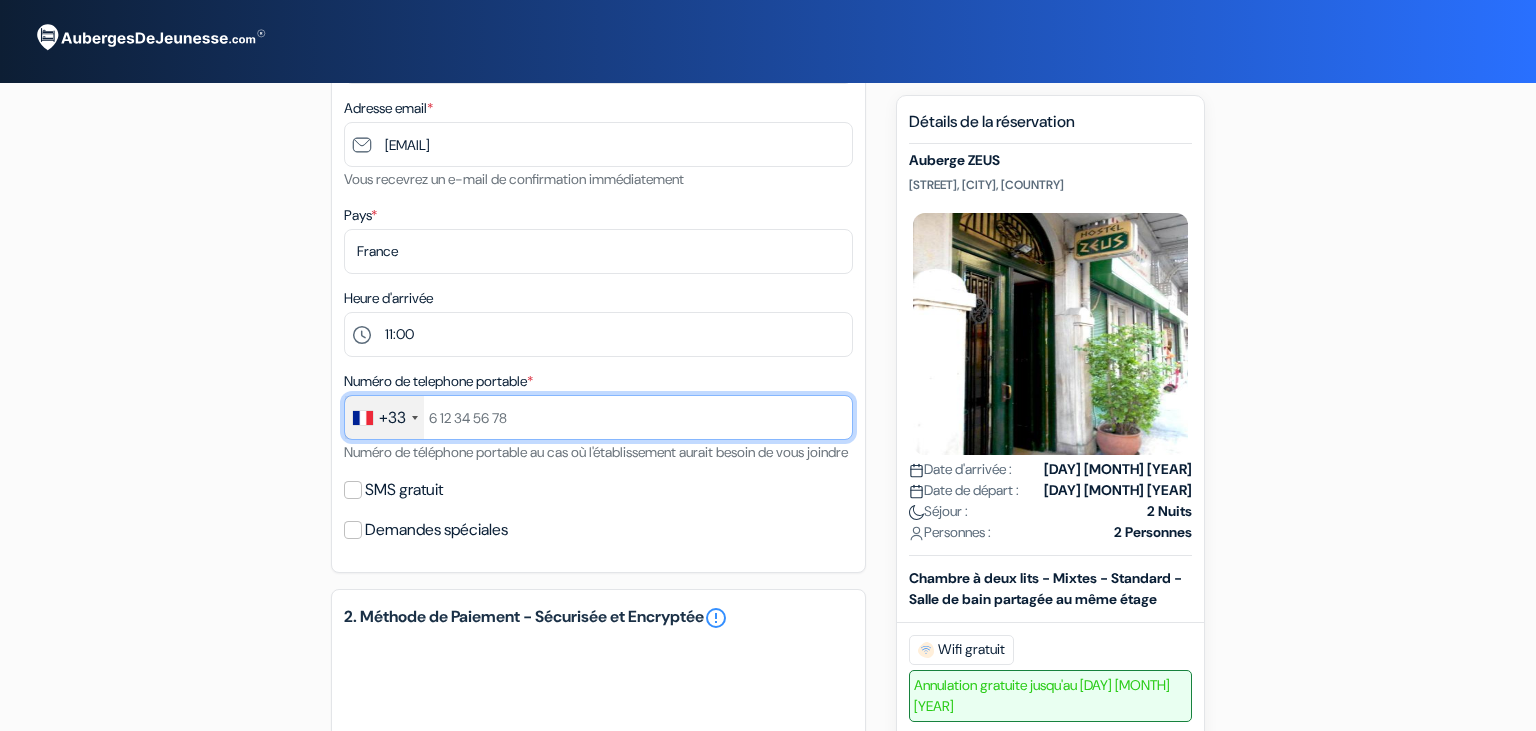 click at bounding box center (598, 417) 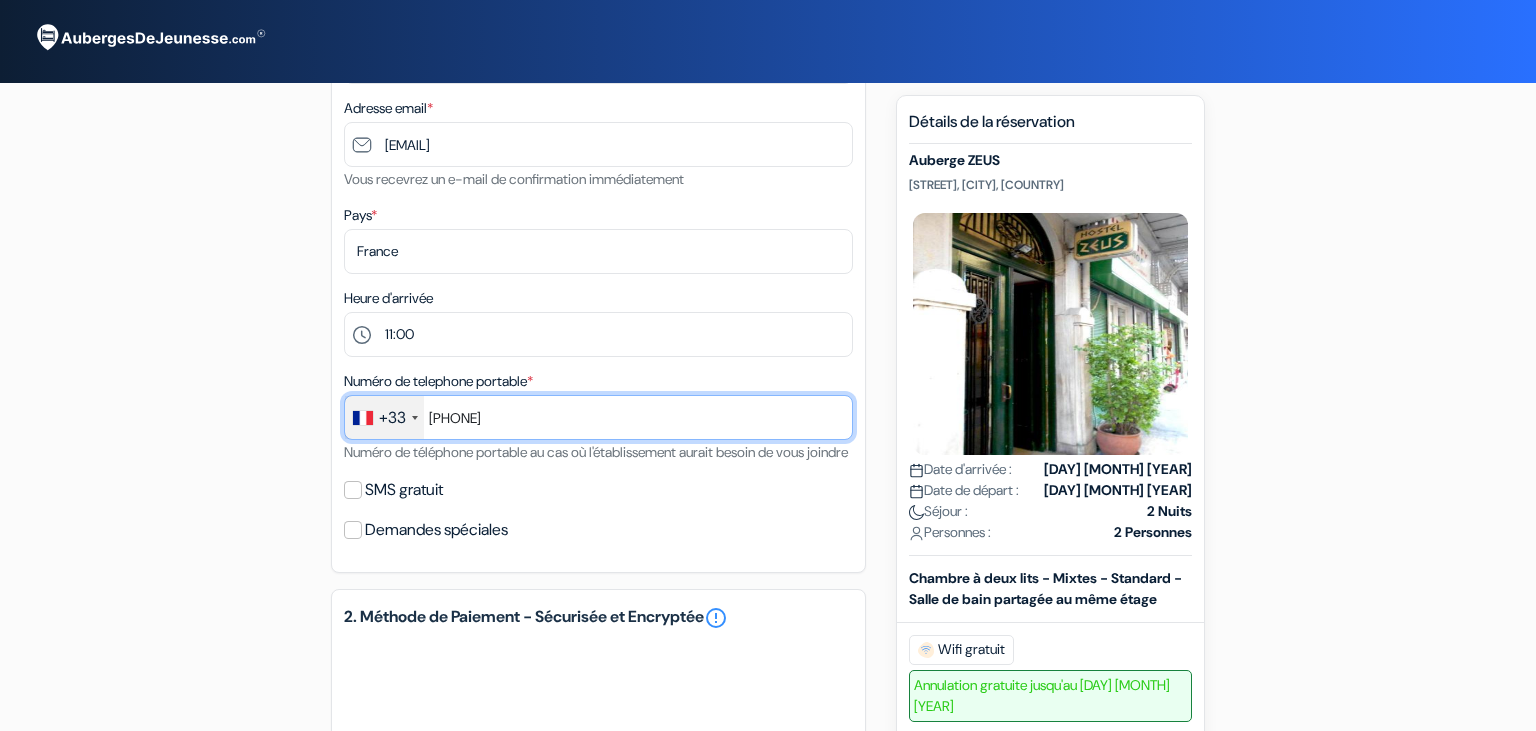 type on "[PHONE]" 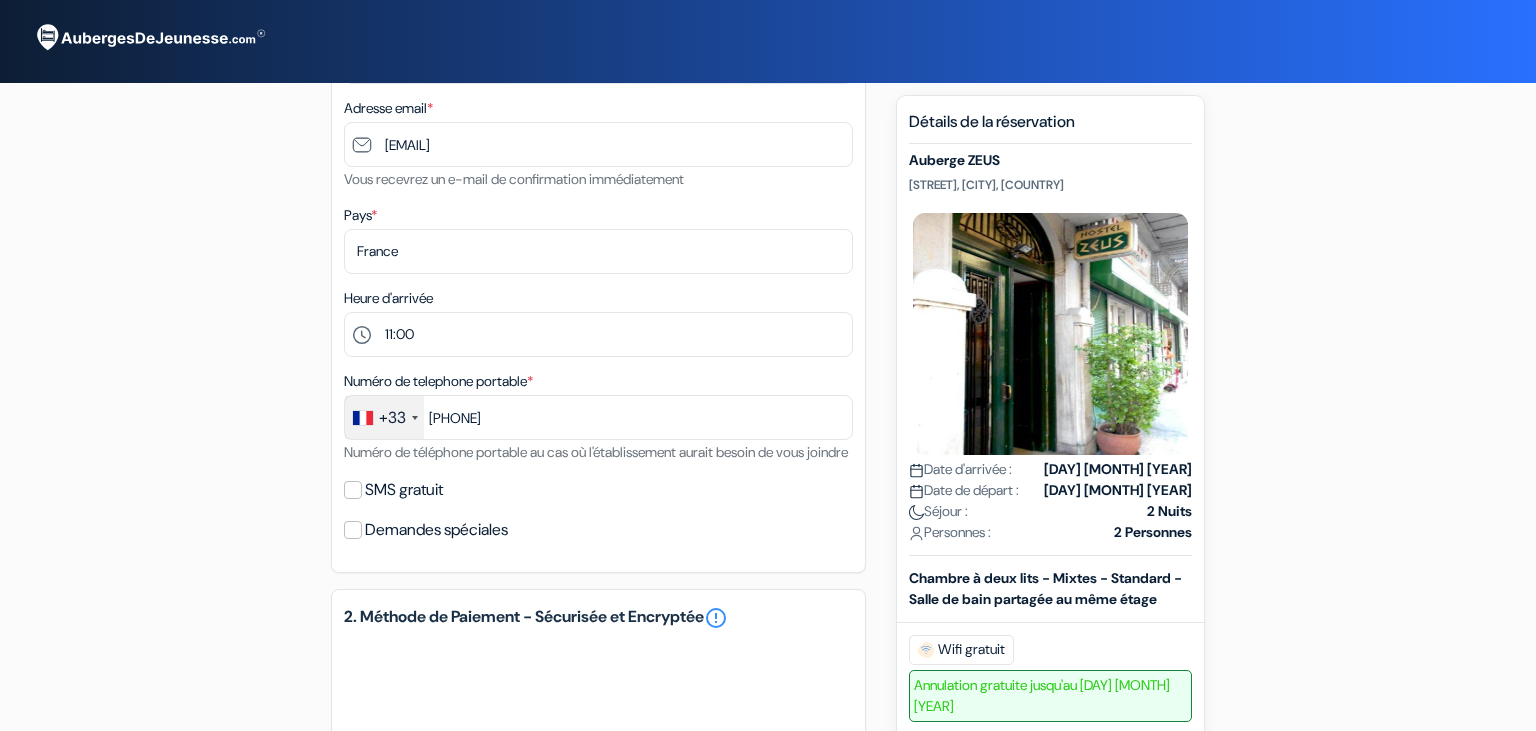 click on "Auberge ZEUS
[STREET],
[CITY],
[COUNTRY]" at bounding box center [768, 524] 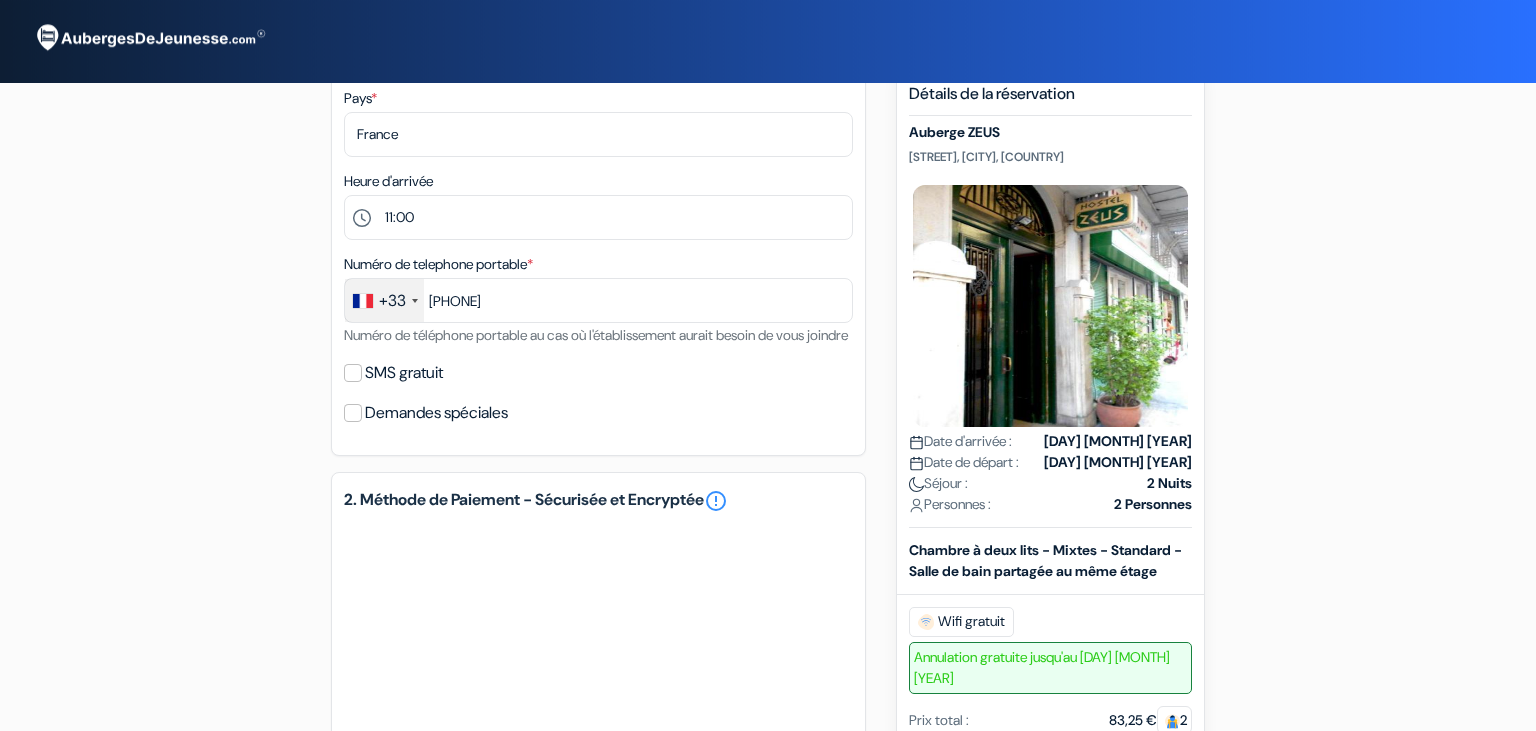 scroll, scrollTop: 528, scrollLeft: 0, axis: vertical 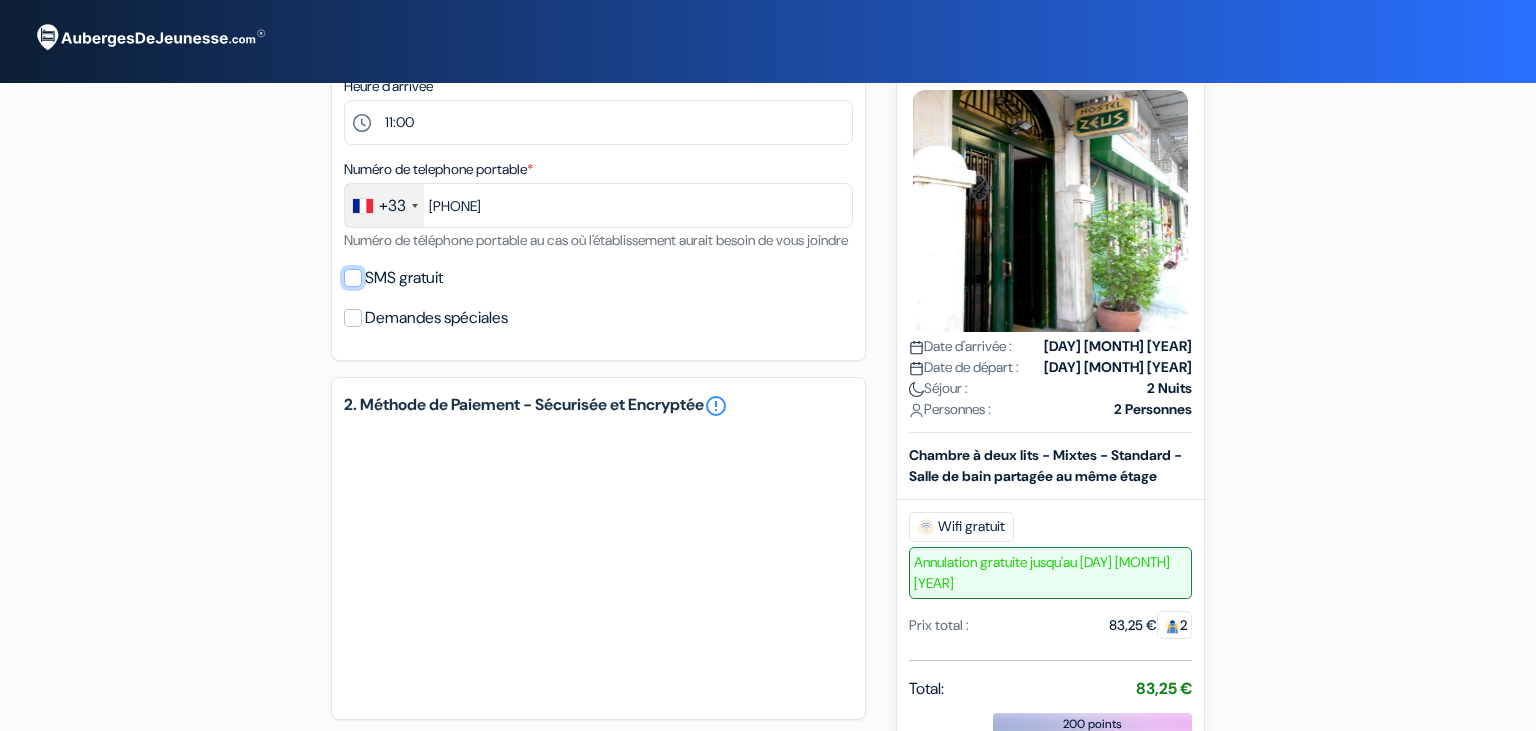 click on "SMS gratuit" at bounding box center [353, 278] 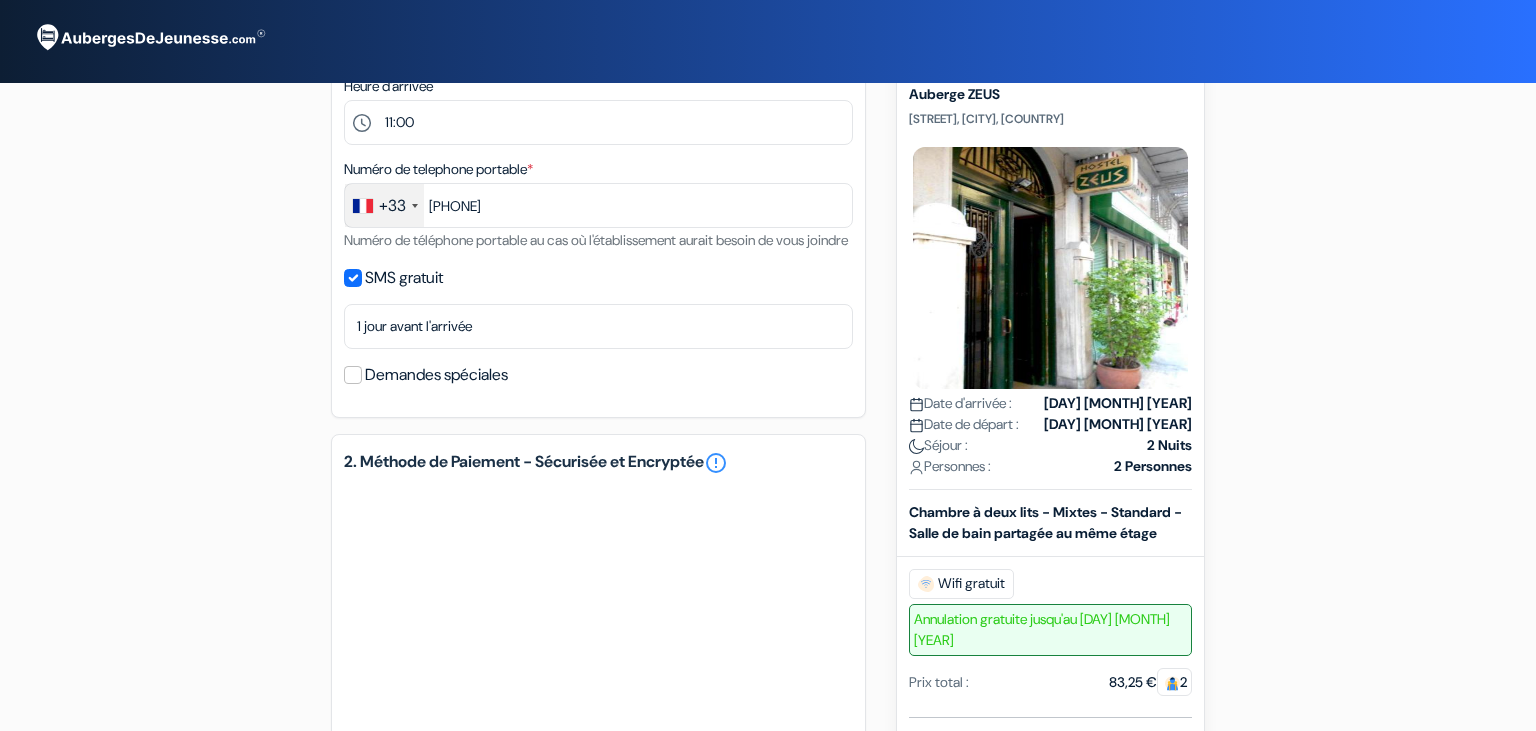 click on "SMS gratuit" at bounding box center [598, 278] 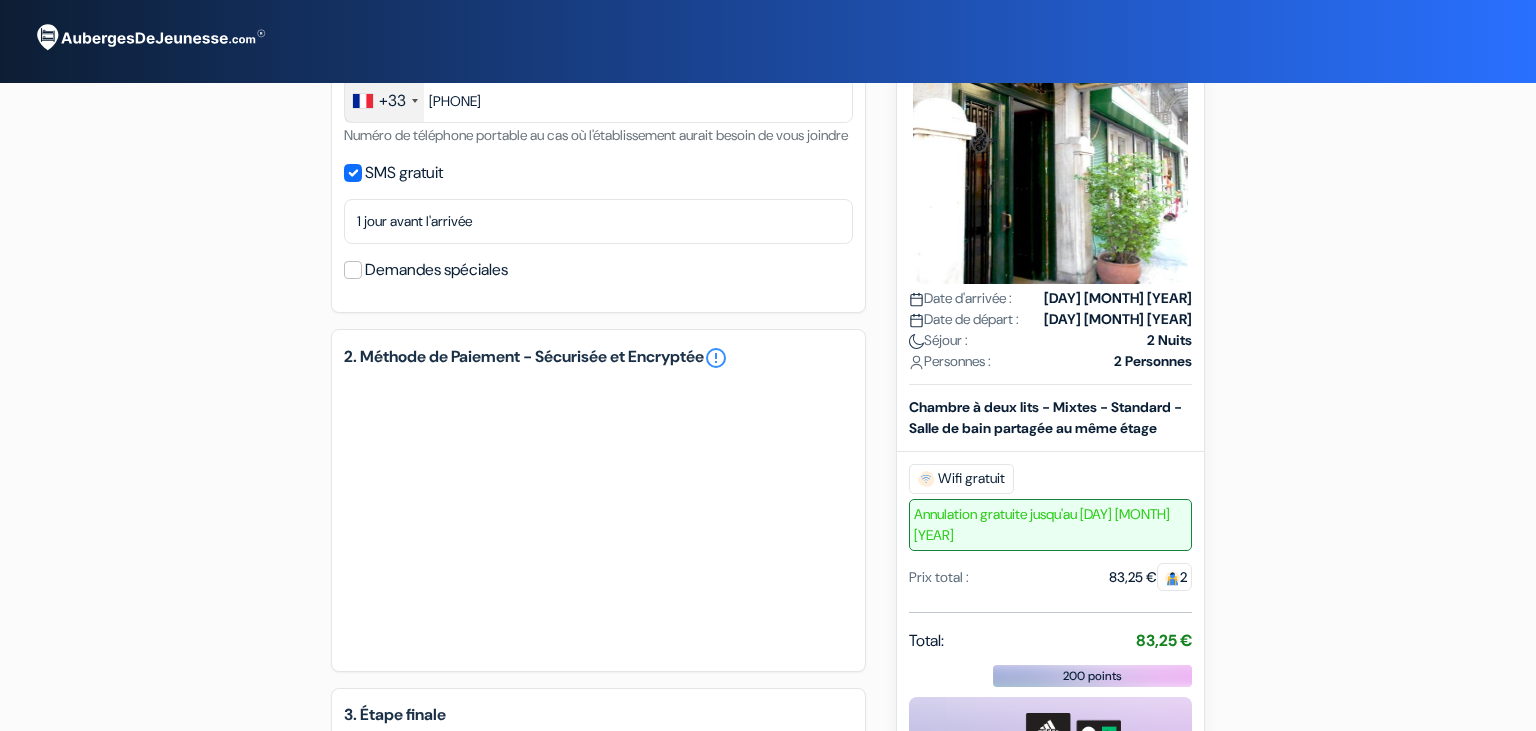 scroll, scrollTop: 0, scrollLeft: 0, axis: both 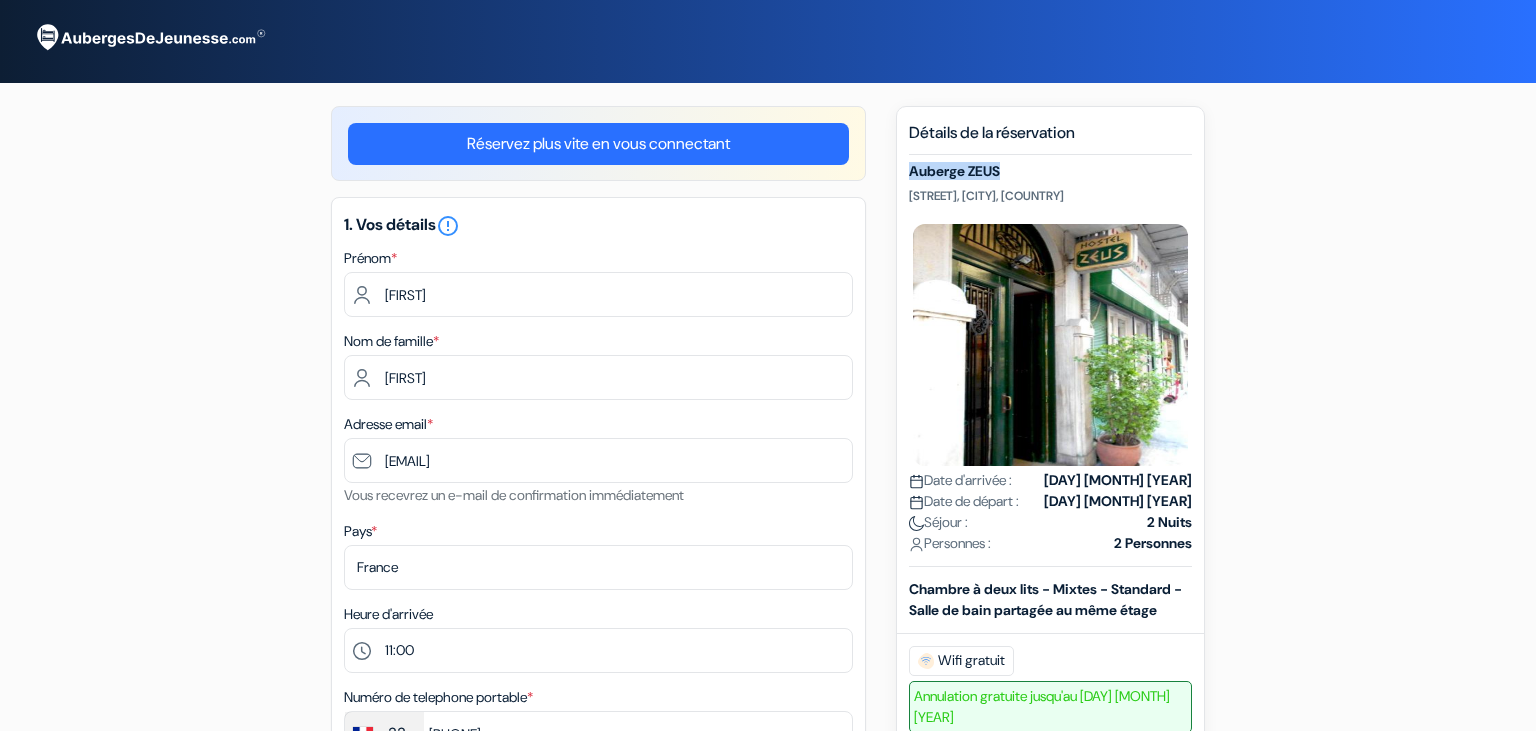drag, startPoint x: 1026, startPoint y: 169, endPoint x: 894, endPoint y: 170, distance: 132.00378 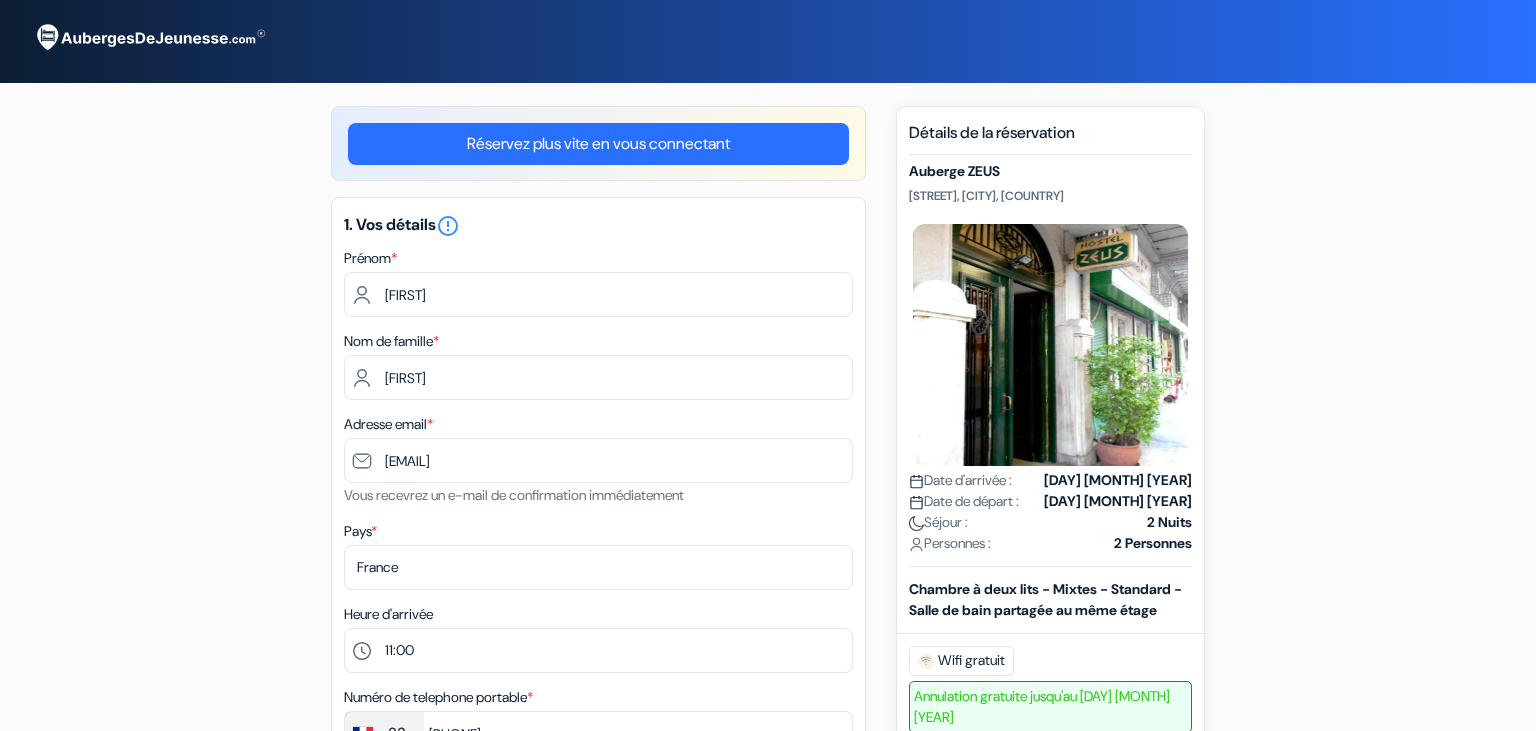 click on "Auberge ZEUS
[STREET],
[CITY], [COUNTRY]
Date d'arrivée :
[DAY] [MONTH] [YEAR]
Date de départ :
[DAY] [MONTH] [YEAR]
Séjour :" at bounding box center [1050, 612] 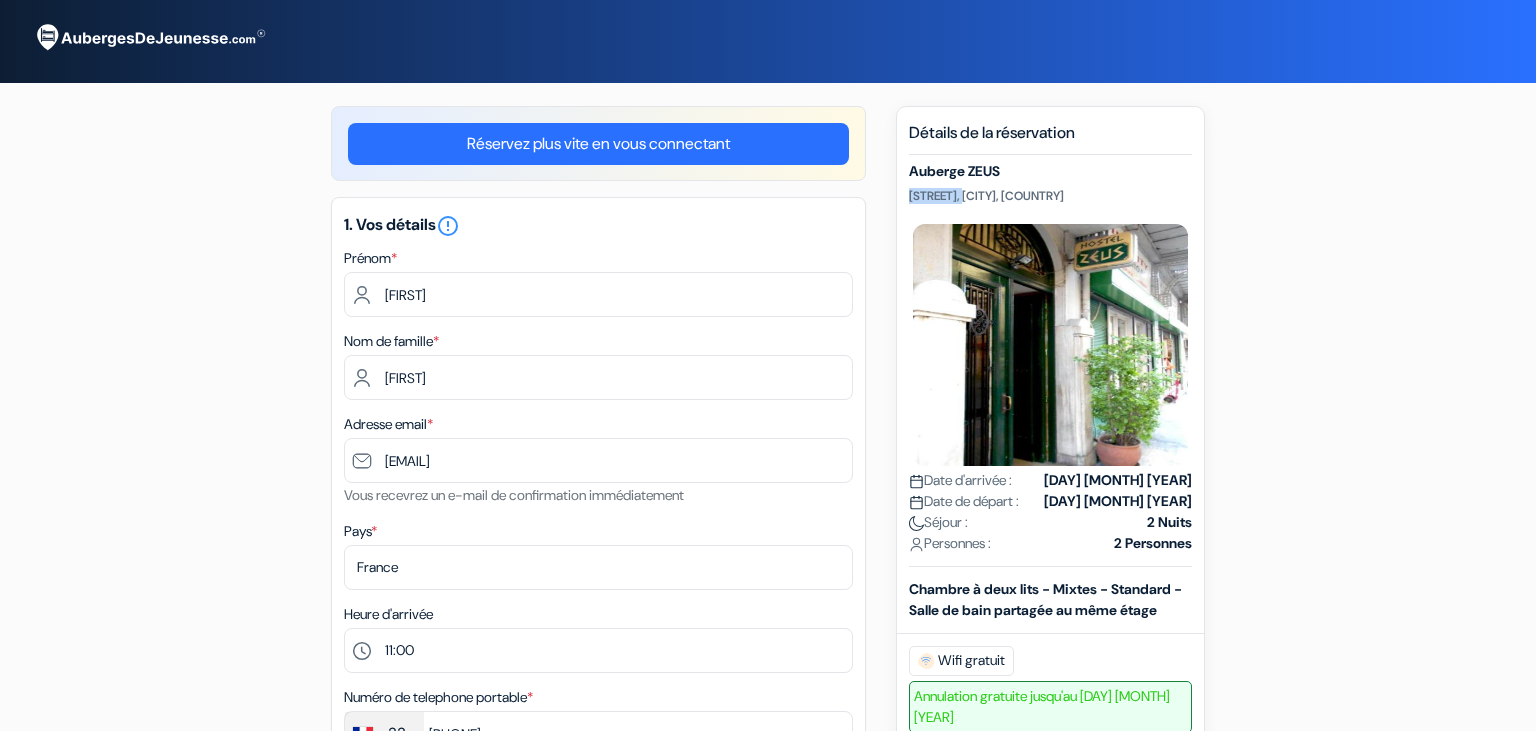 drag, startPoint x: 911, startPoint y: 194, endPoint x: 1002, endPoint y: 192, distance: 91.02197 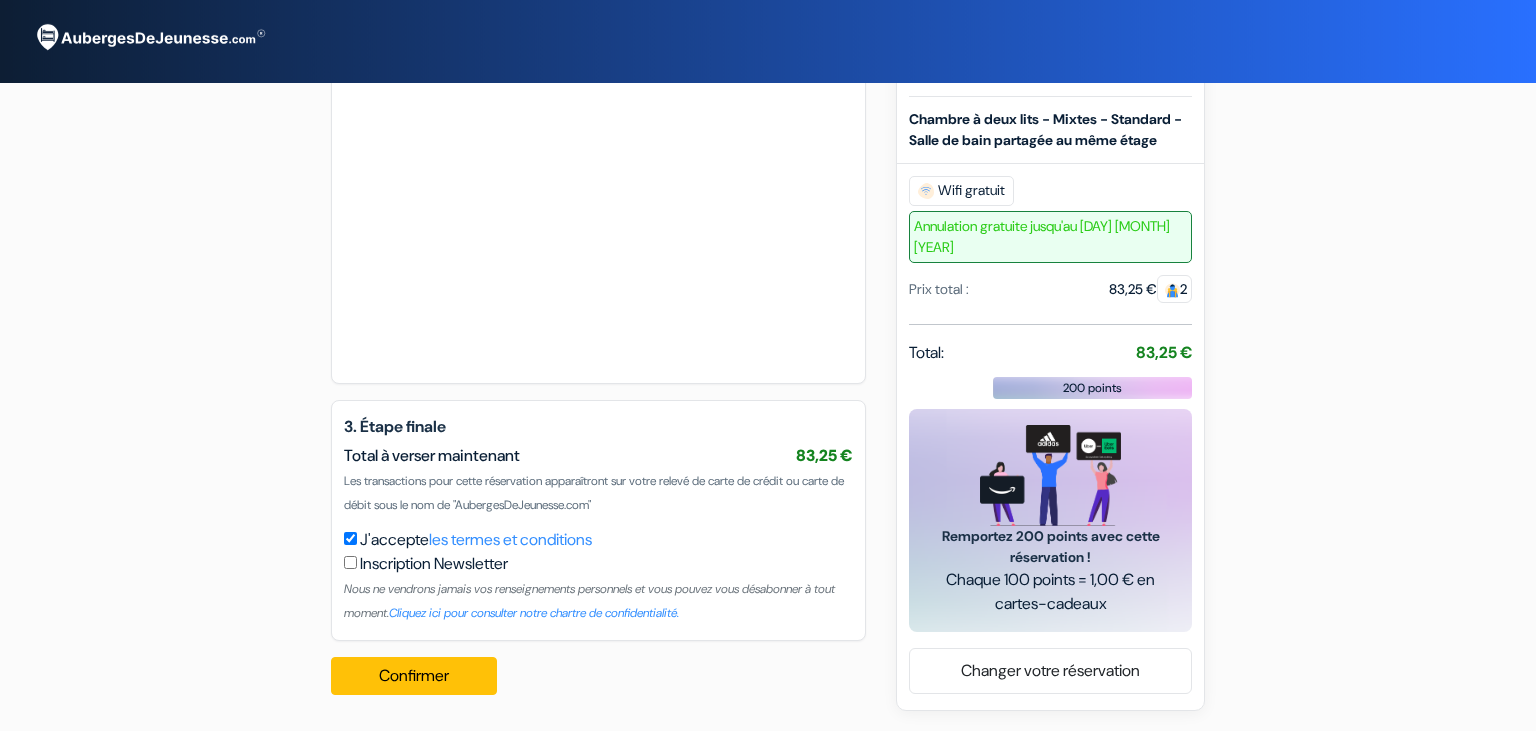 scroll, scrollTop: 944, scrollLeft: 0, axis: vertical 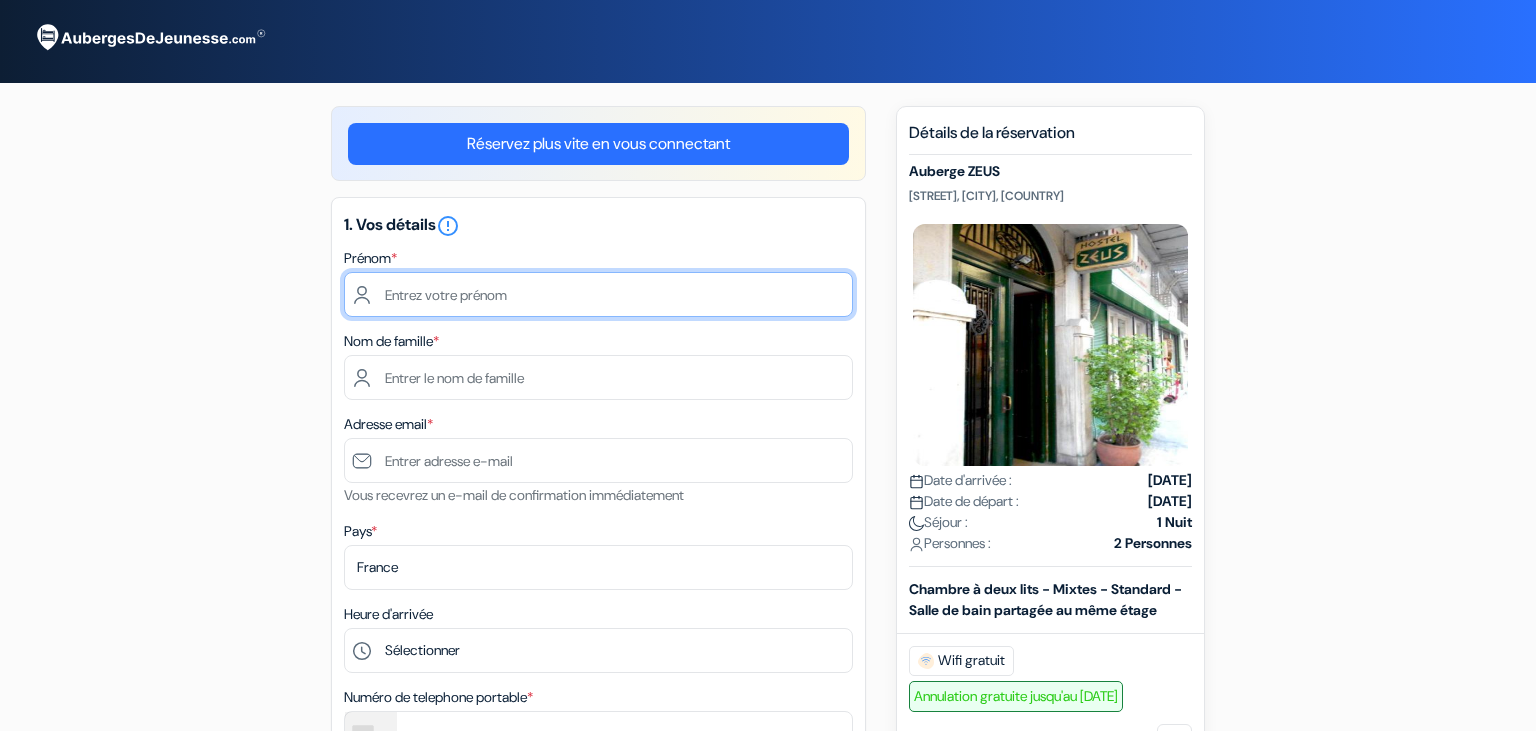 click at bounding box center [598, 294] 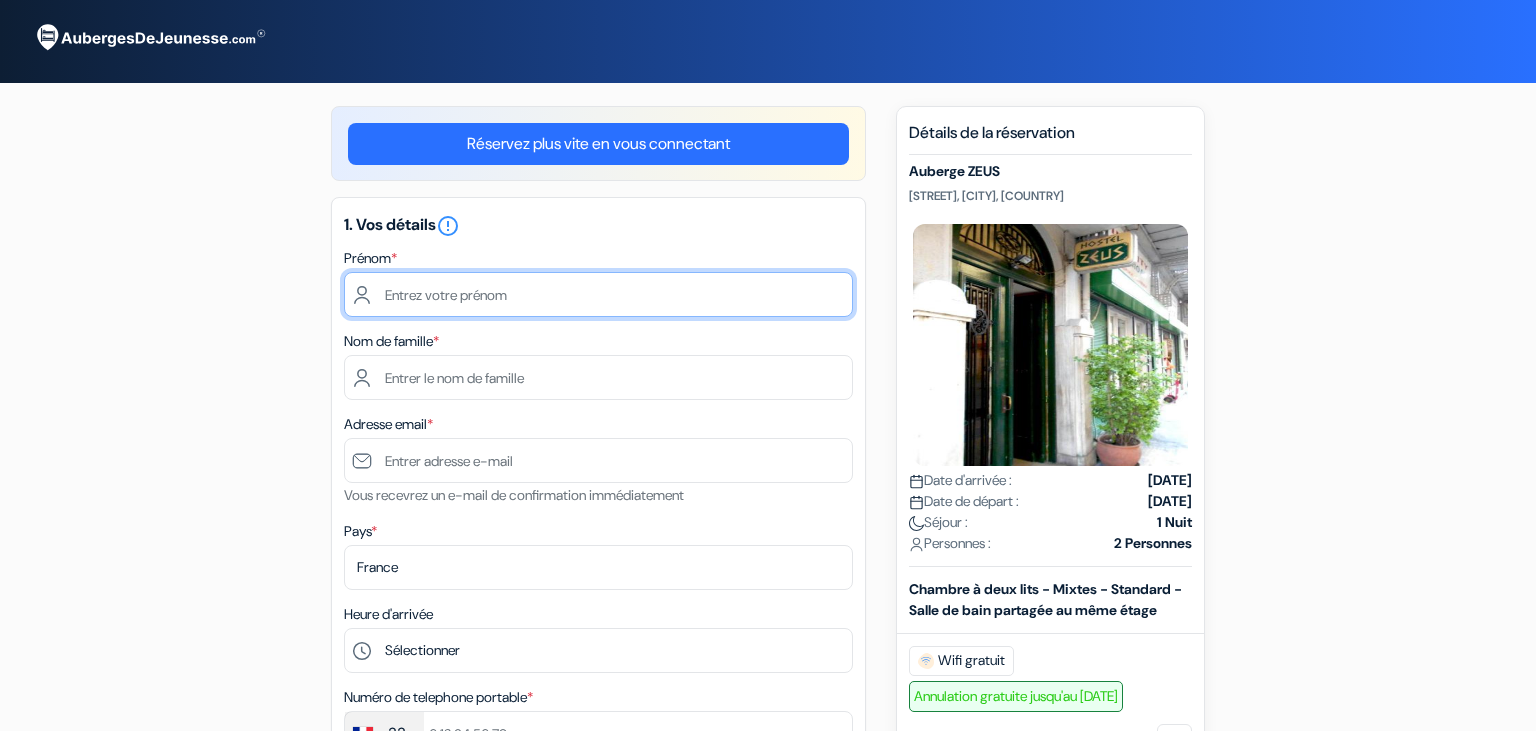 type on "R" 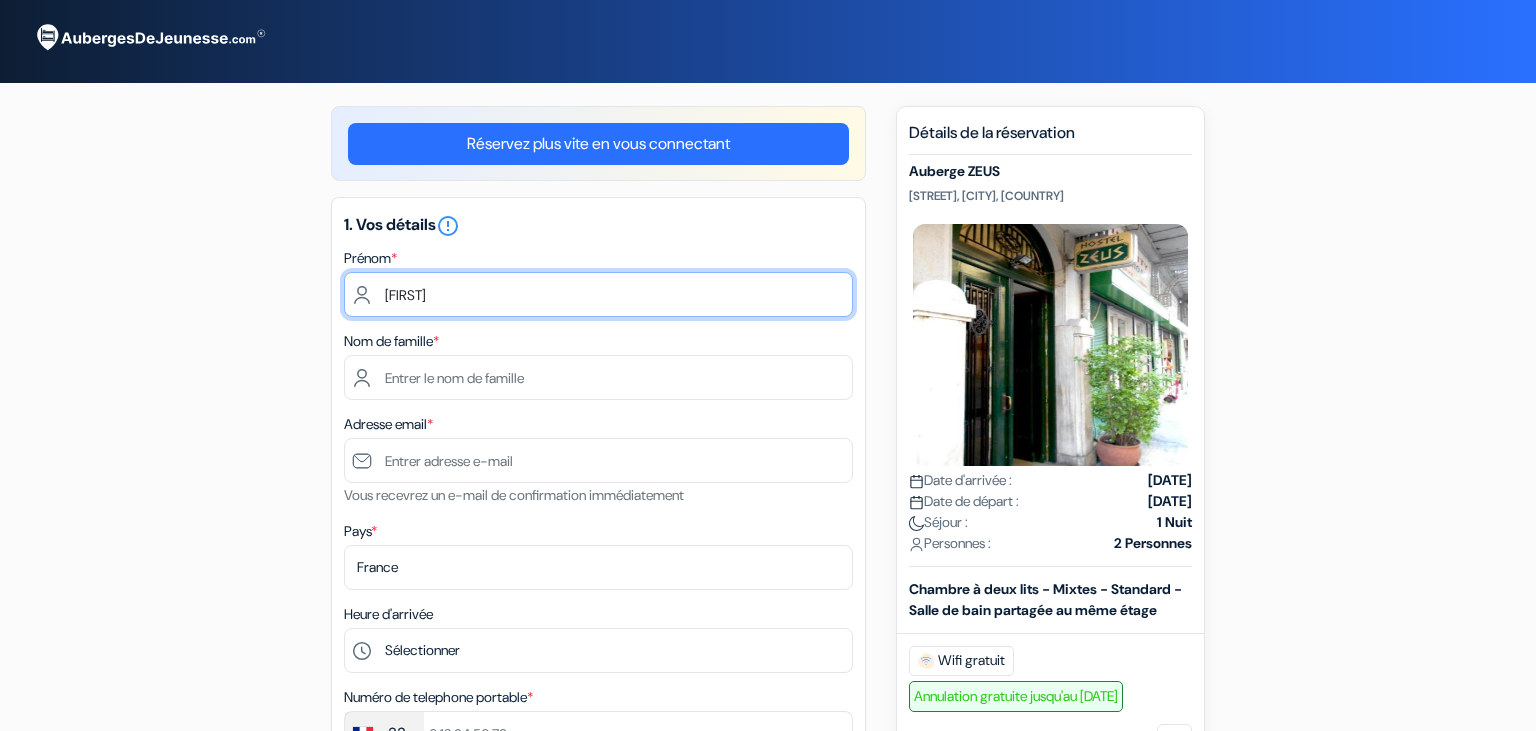 type on "Thierry" 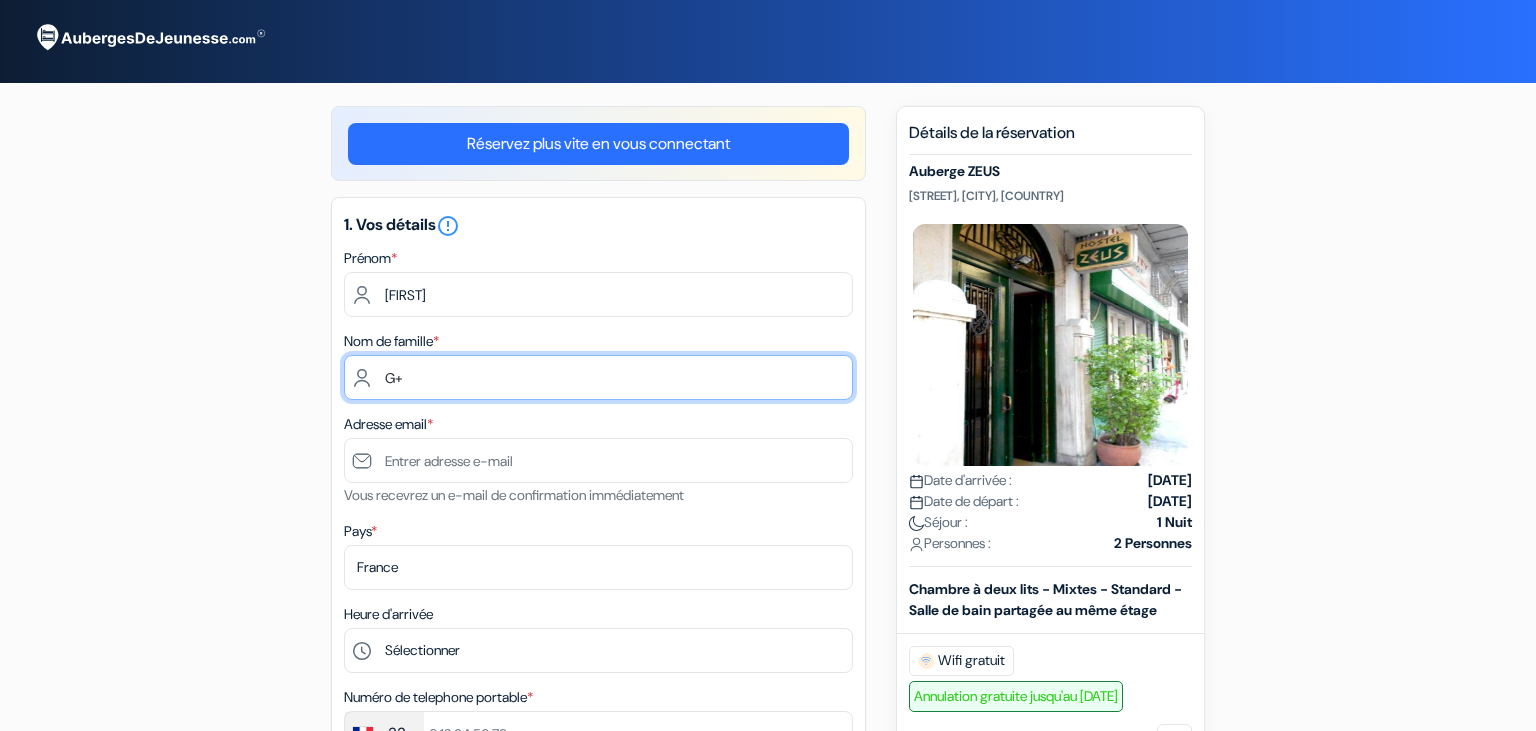 type on "G" 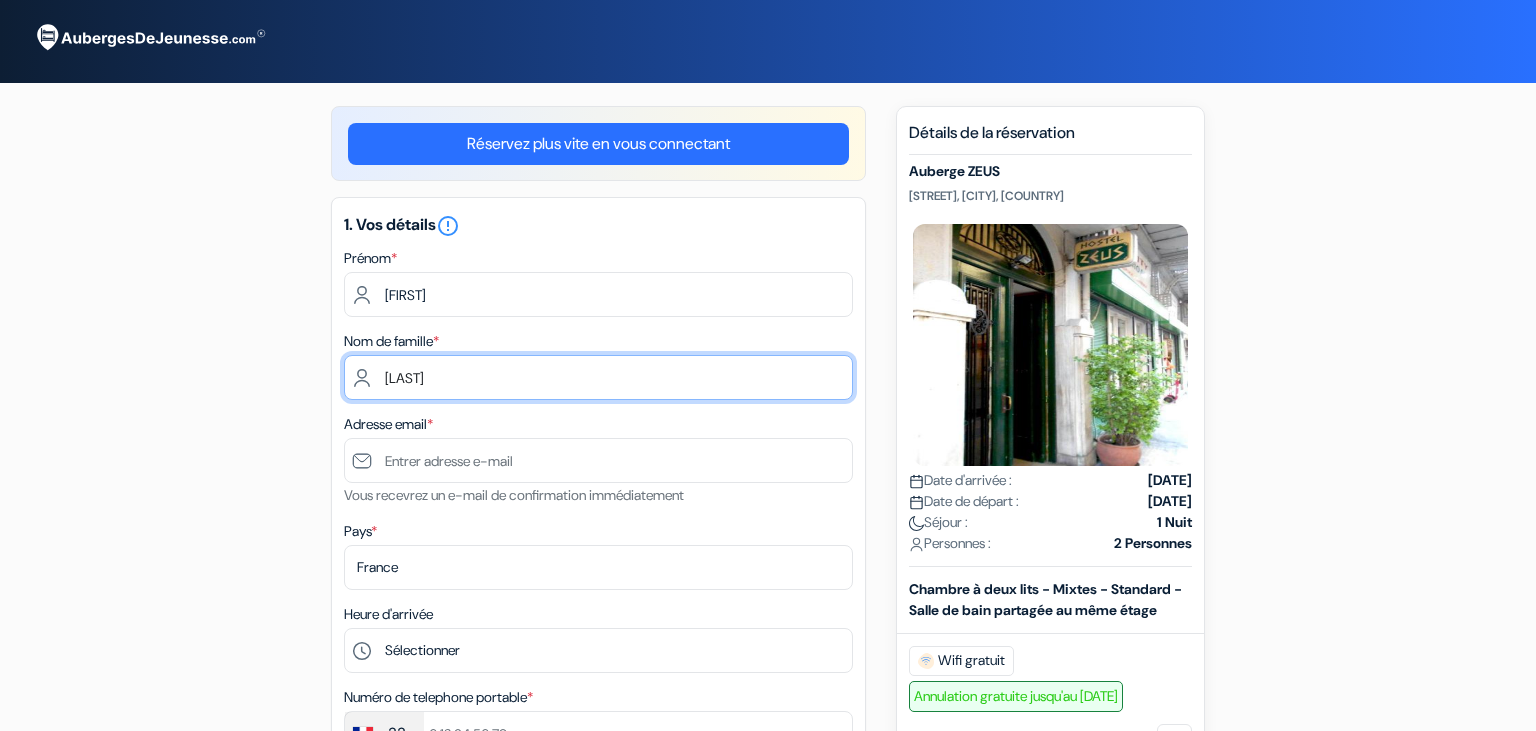 type on "Hu" 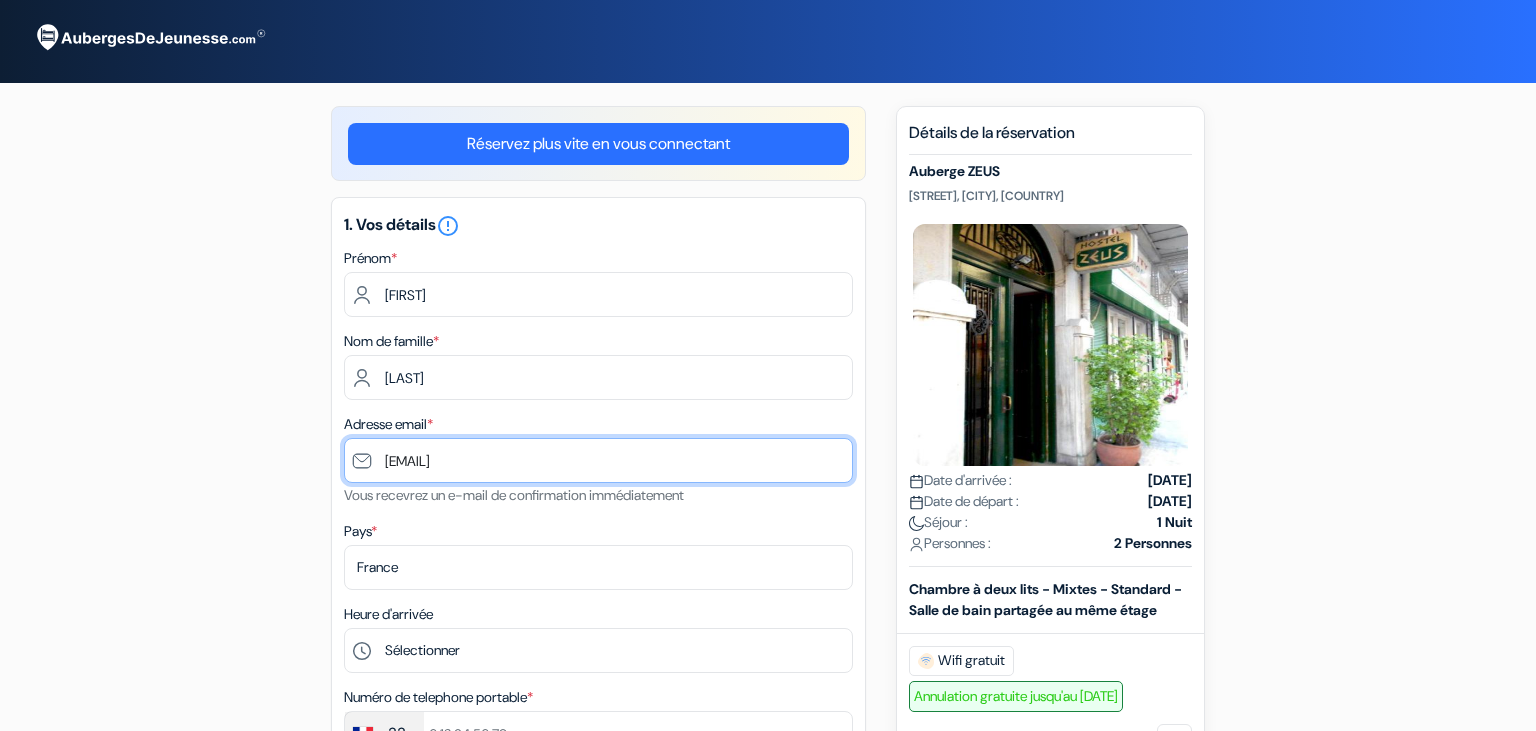 type on "[EMAIL]" 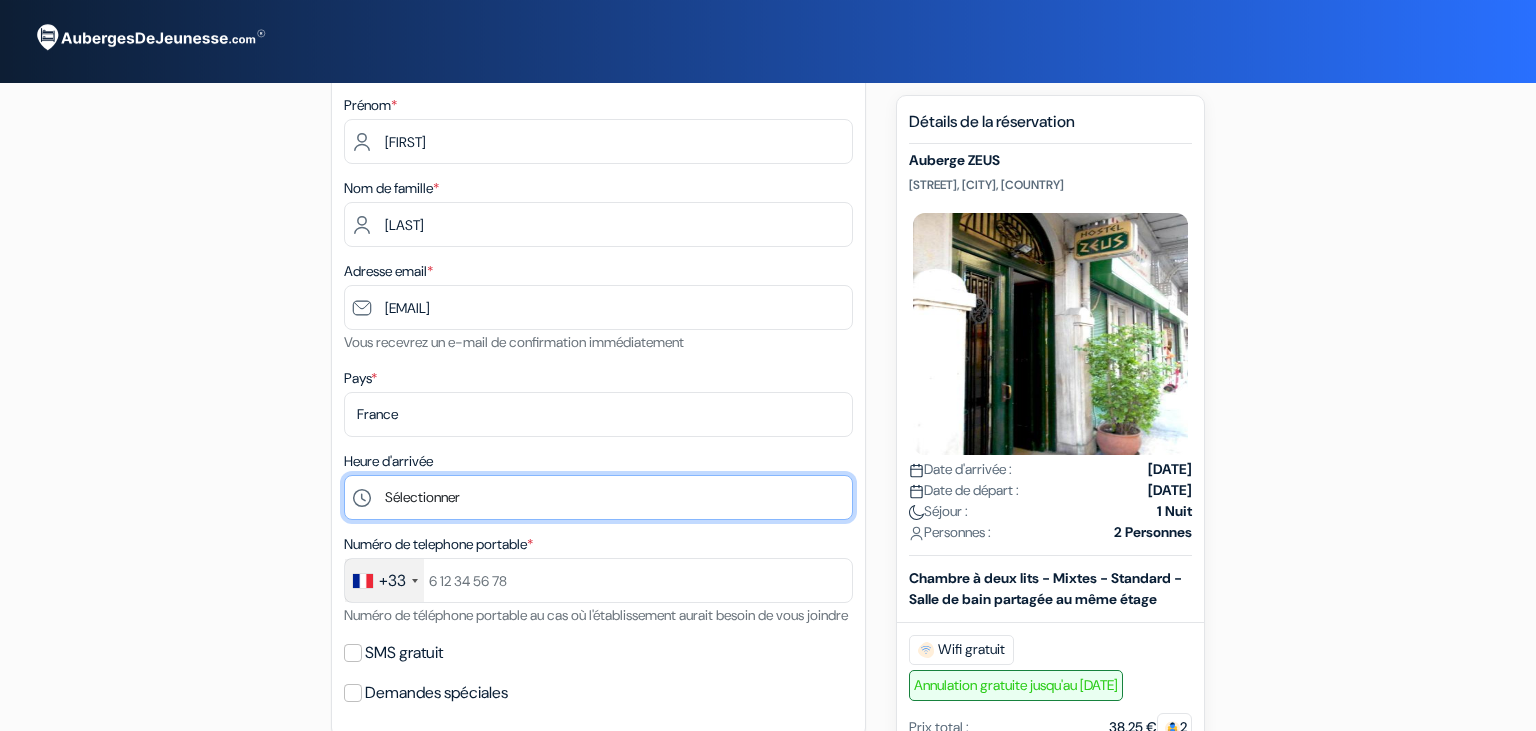 scroll, scrollTop: 211, scrollLeft: 0, axis: vertical 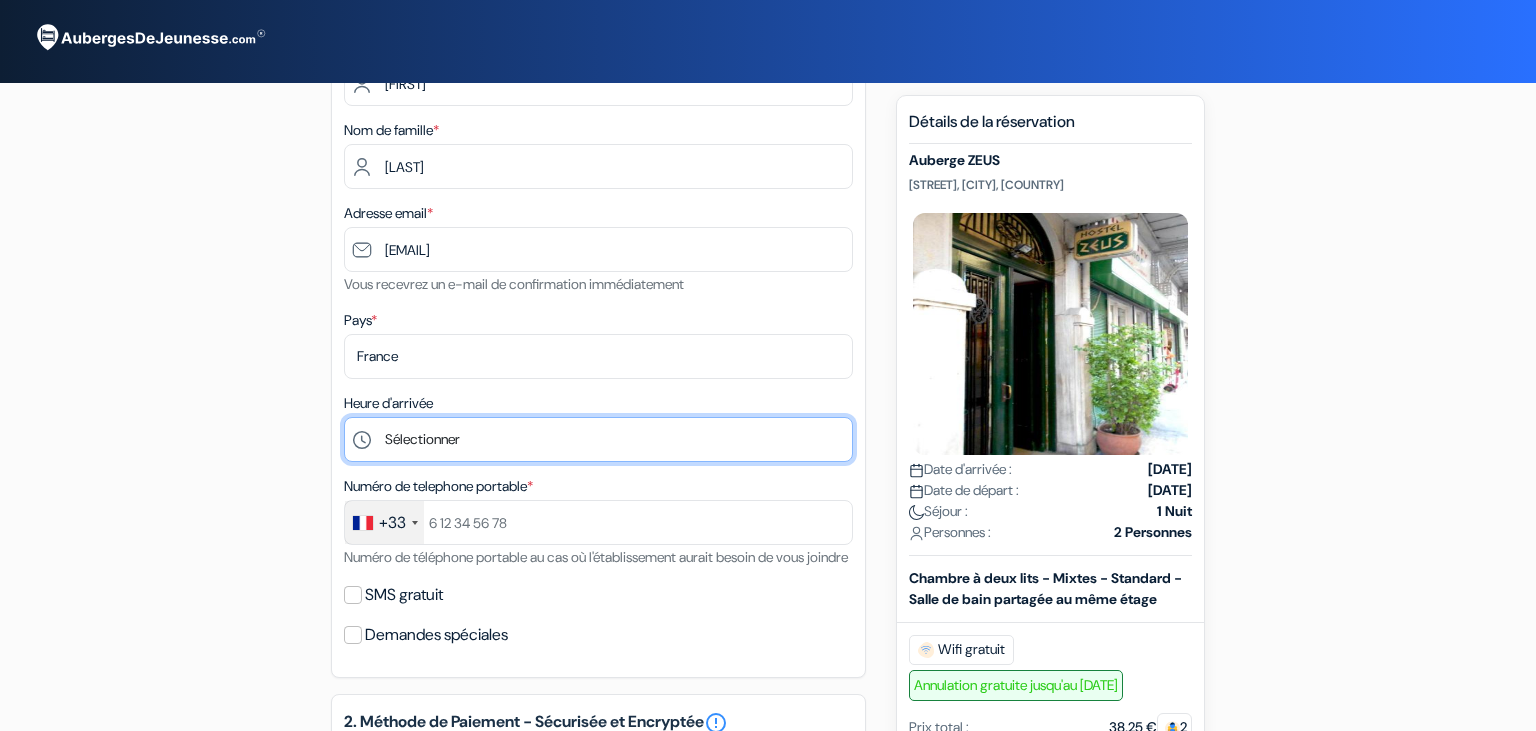 select on "11" 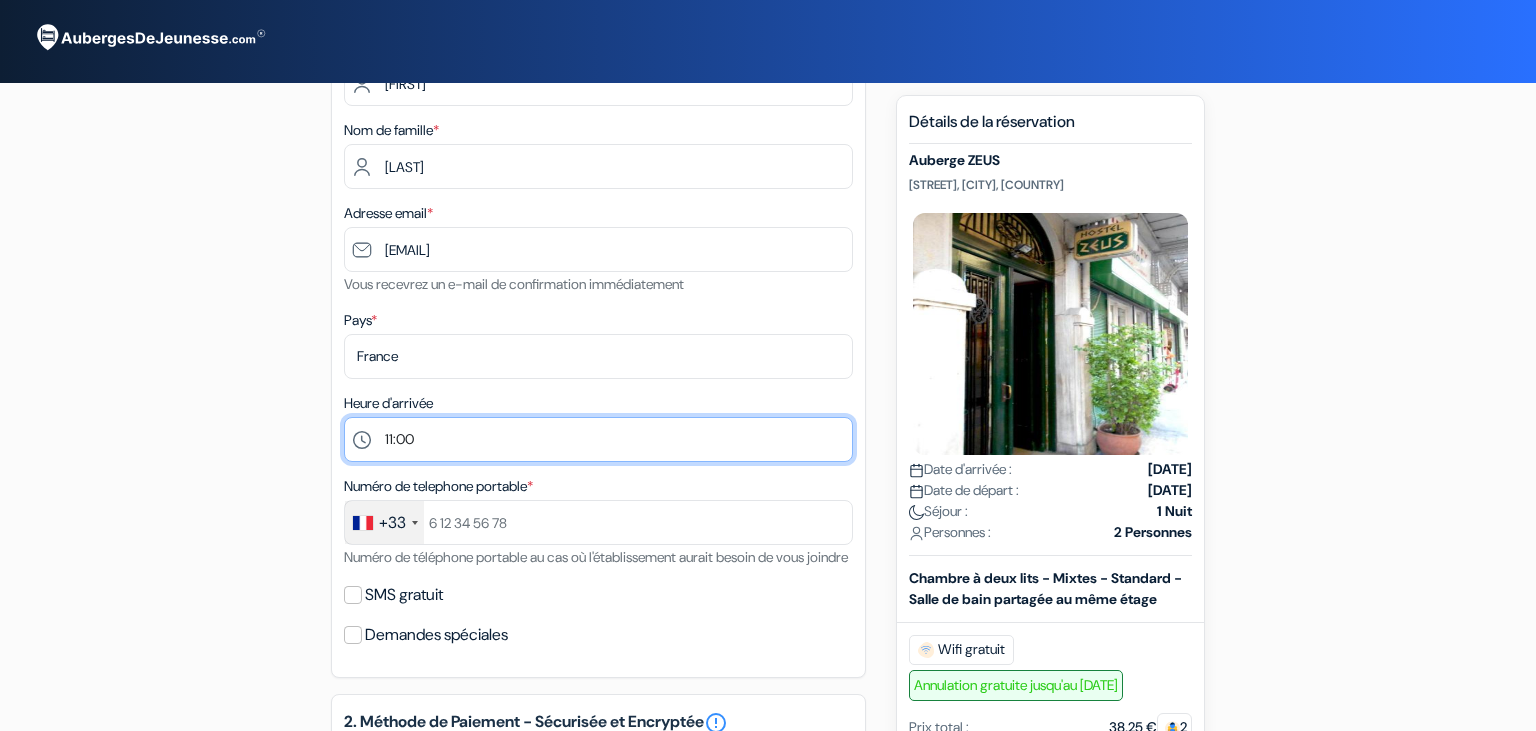 click on "11:00" at bounding box center (0, 0) 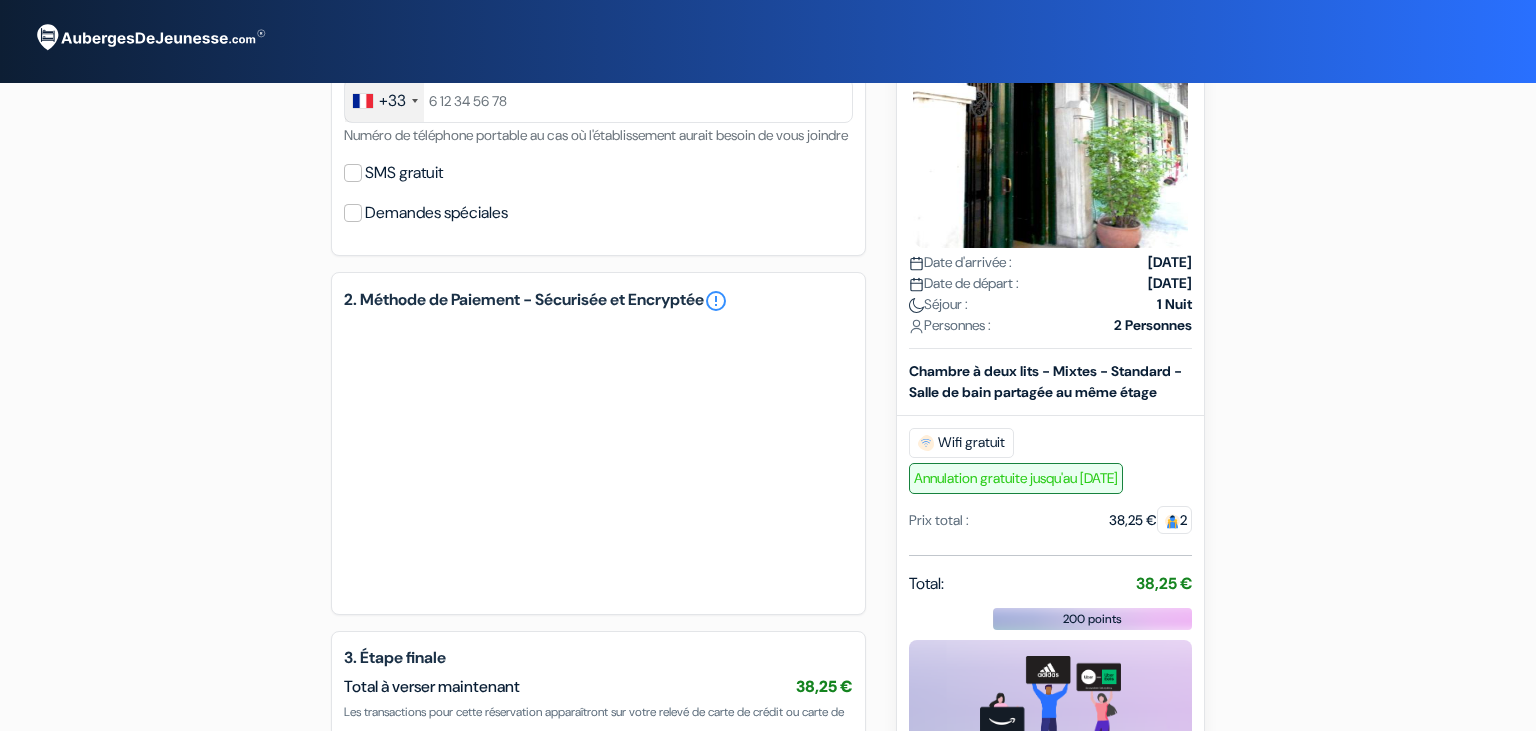 click on "SMS gratuit" at bounding box center (404, 173) 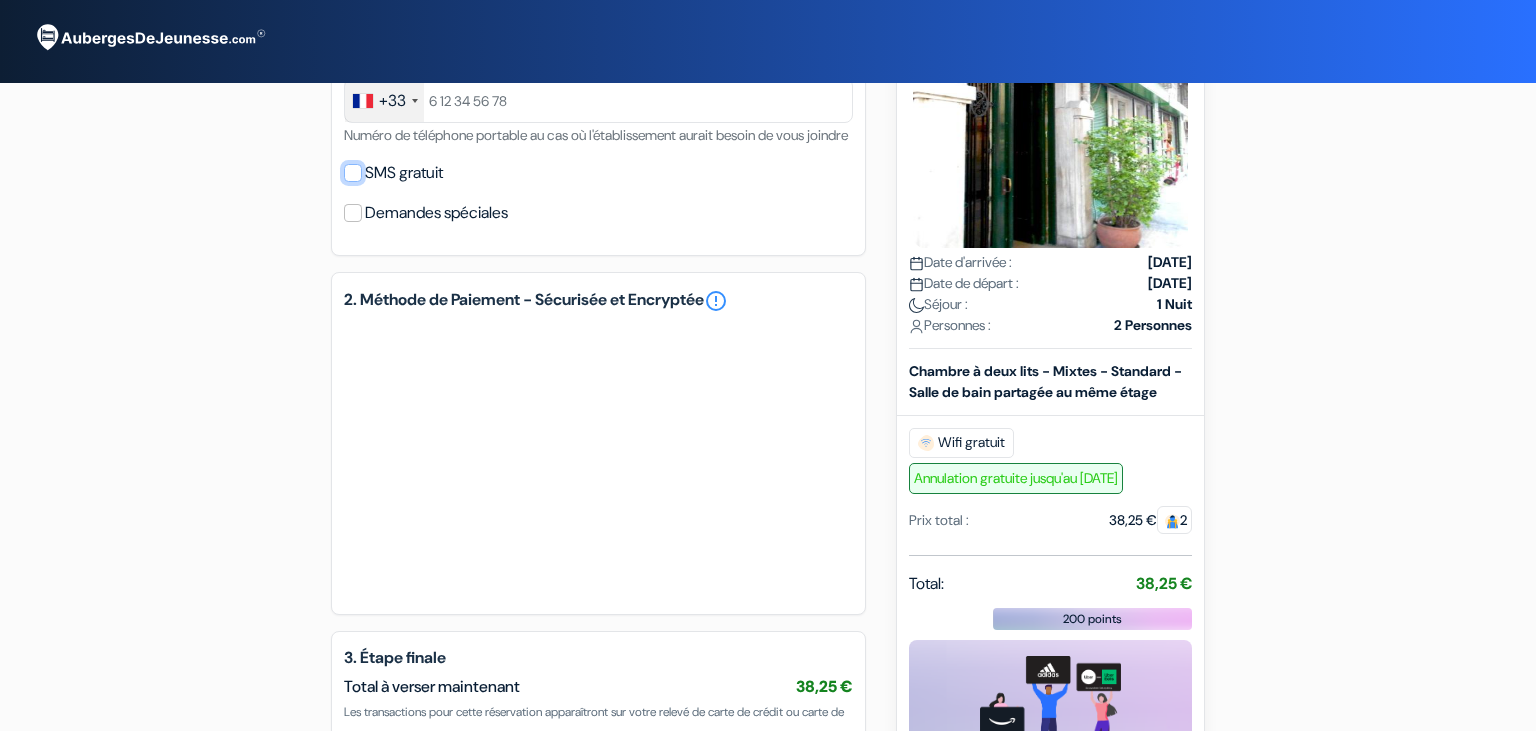 click on "SMS gratuit" at bounding box center [353, 173] 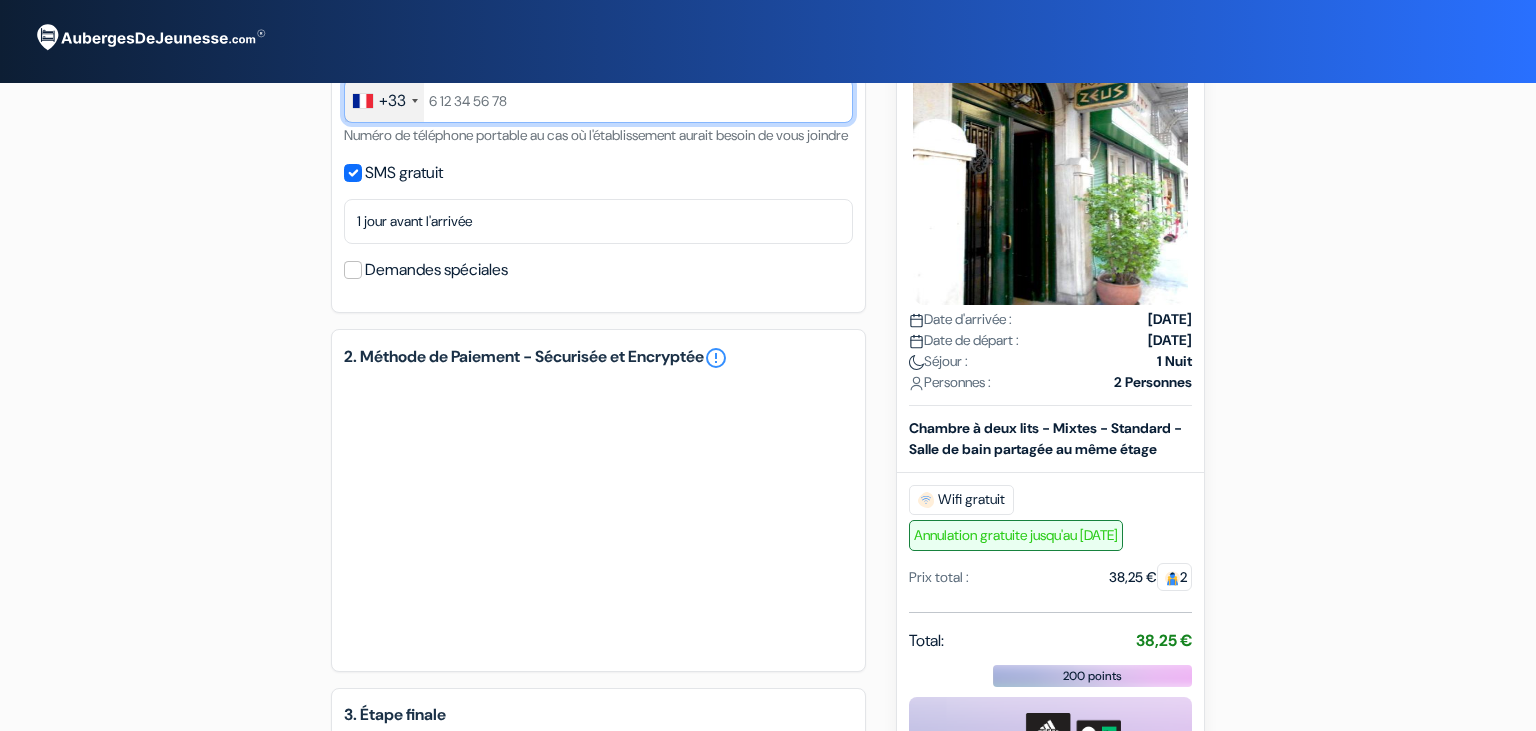 click at bounding box center (598, 100) 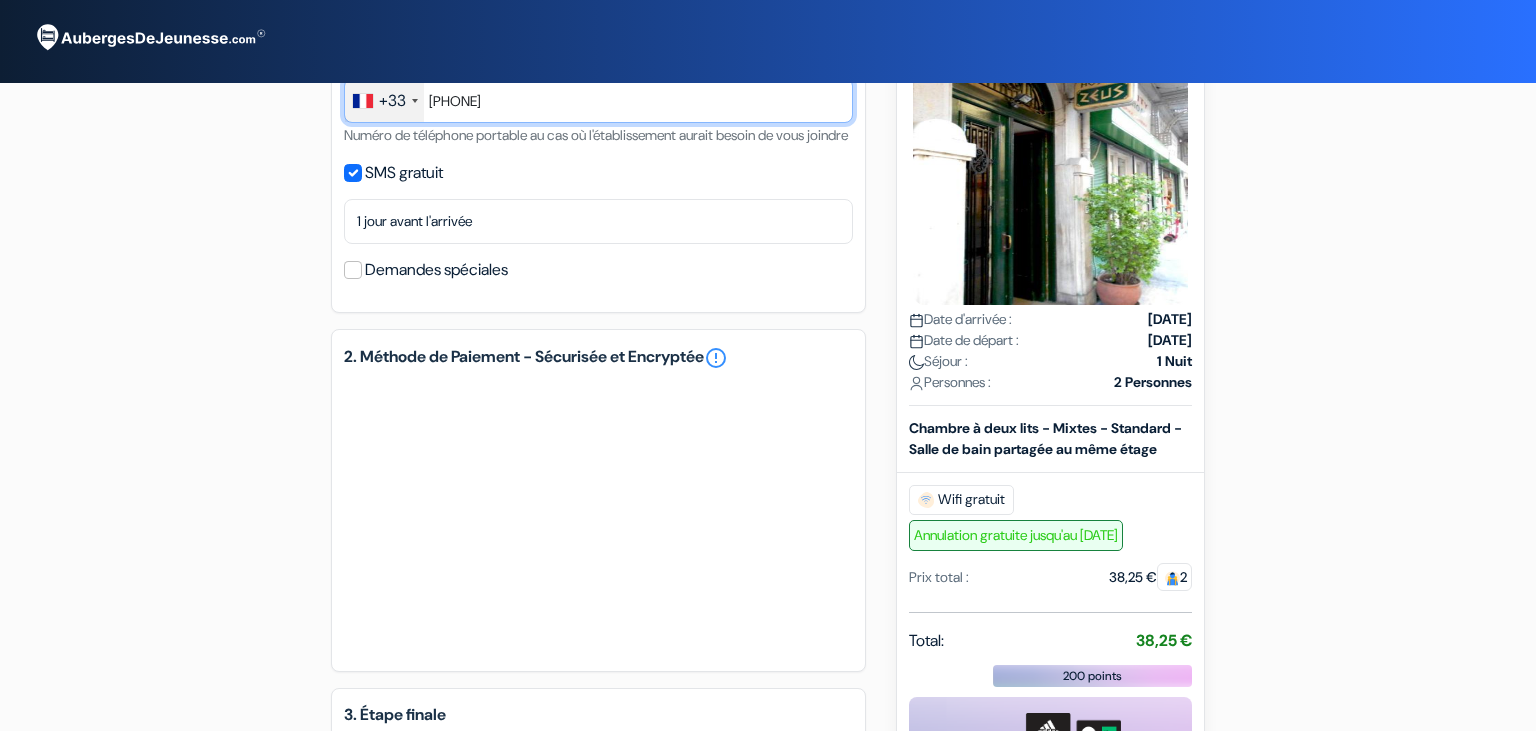 type on "[PHONE]" 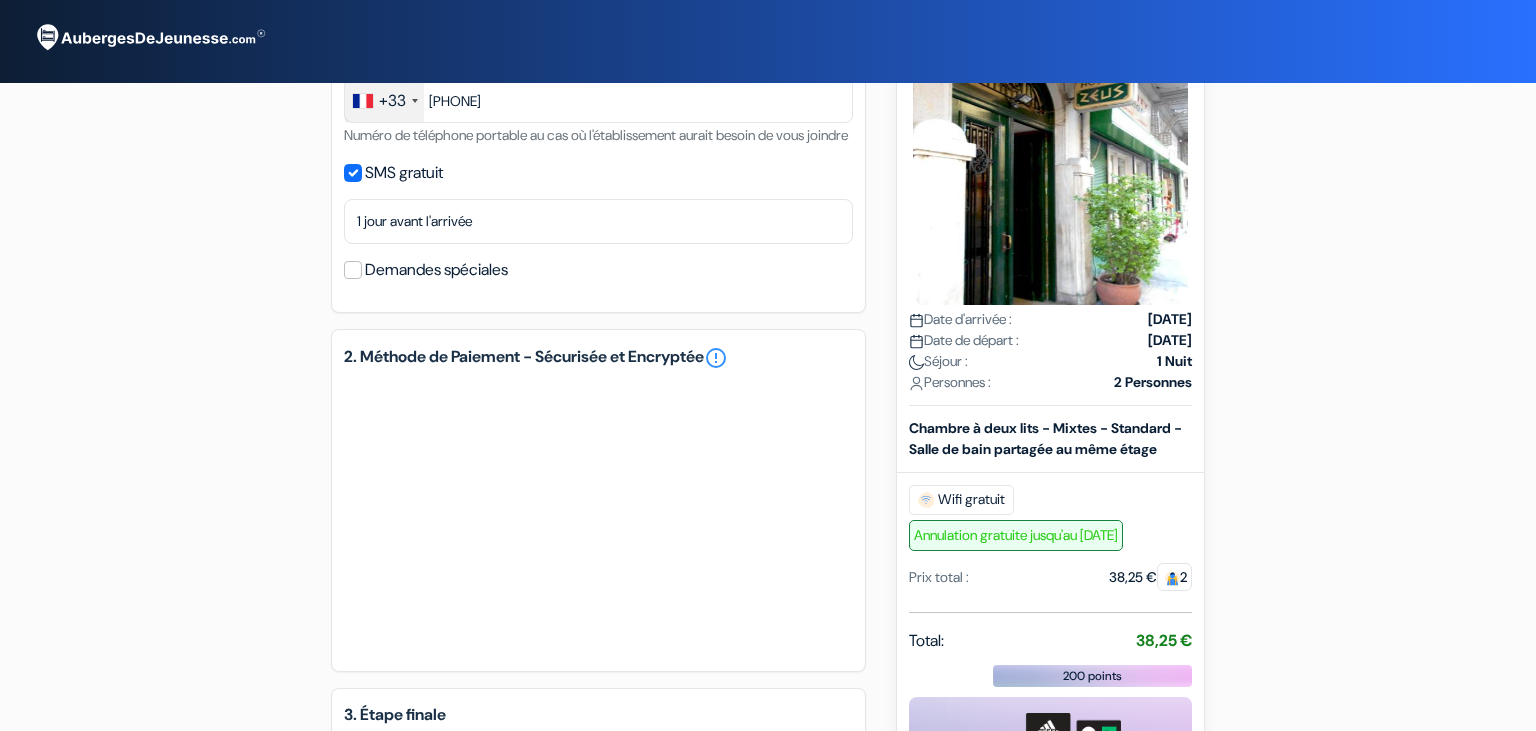 click on "1. Vos détails                             error_outline
Prénom  *
Thierry
Nom de famille  *
Hu
Adresse email  *
hu.thierry93260@laposte.net
Vous recevrez un e-mail de confirmation immédiatement
Pays  *
Selectionner le pays
Abkhazie
Afghanistan                                 Sélectionner" at bounding box center [598, -62] 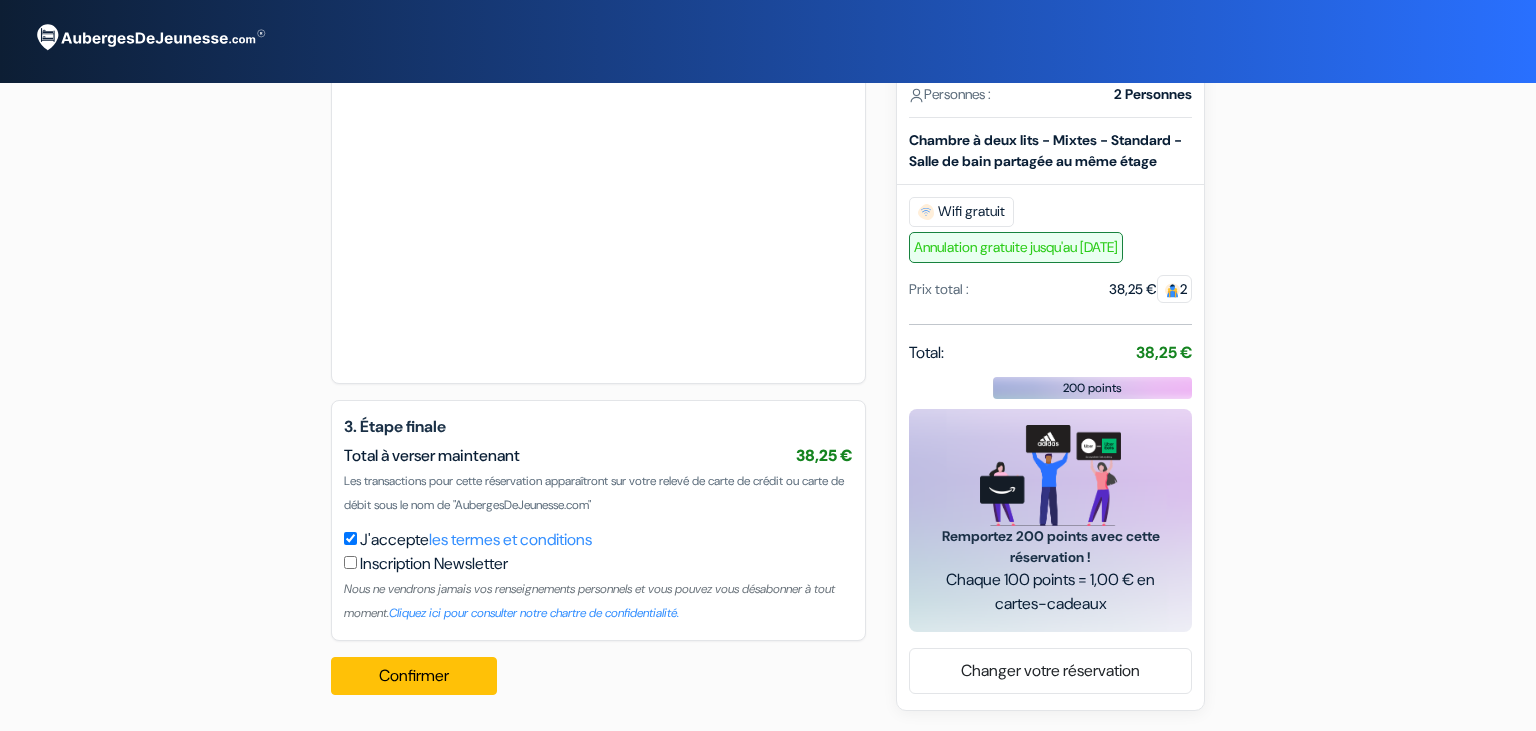 scroll, scrollTop: 839, scrollLeft: 0, axis: vertical 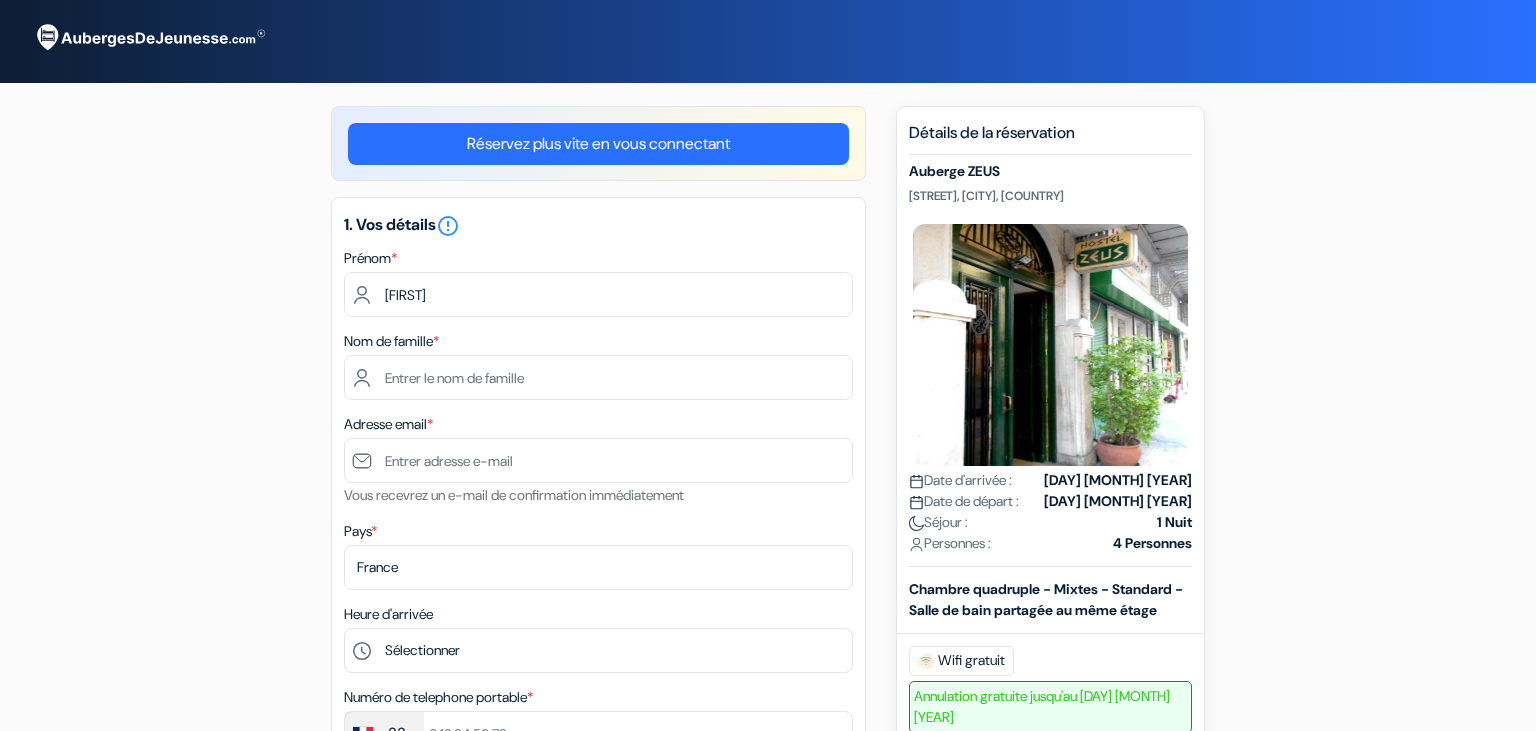 type on "Thierry" 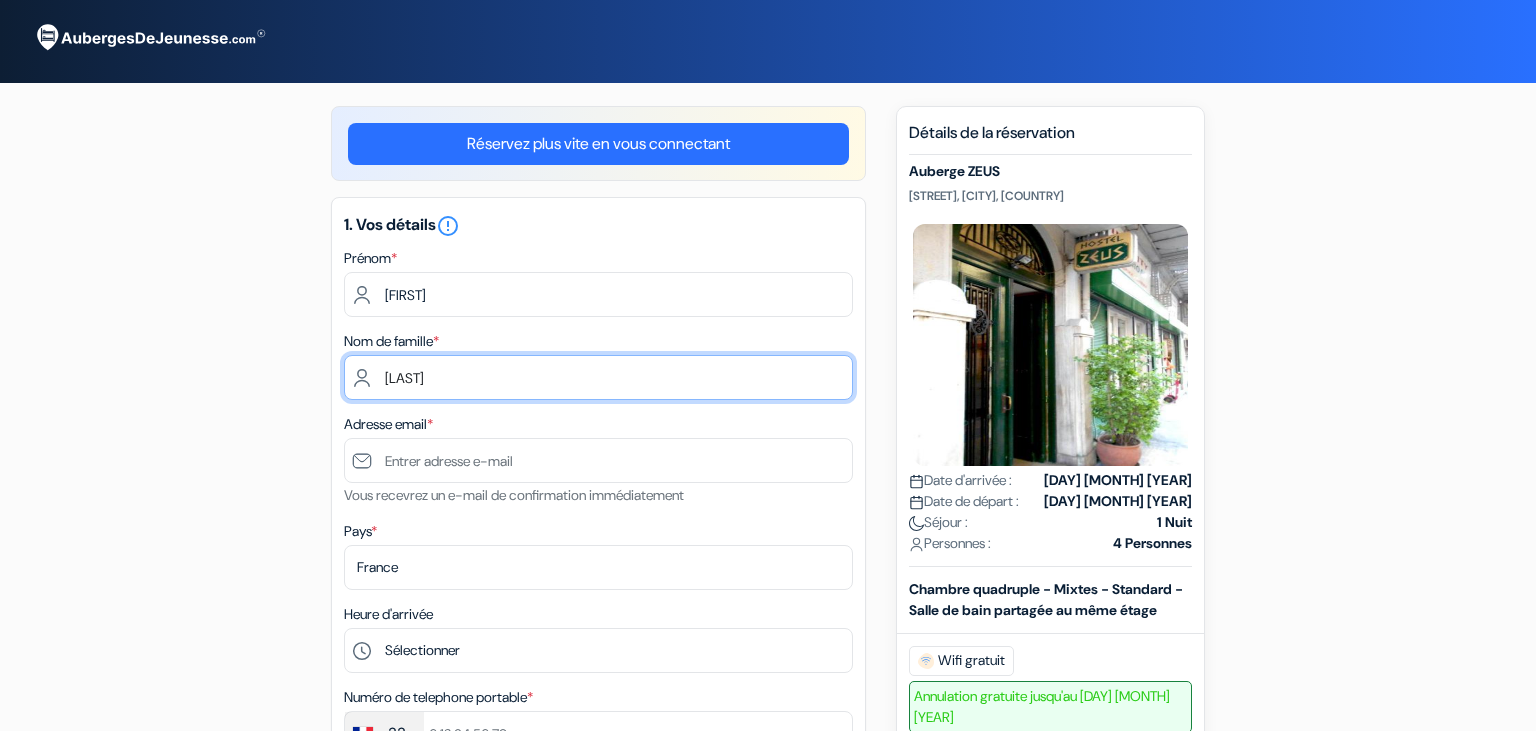 type on "Hu" 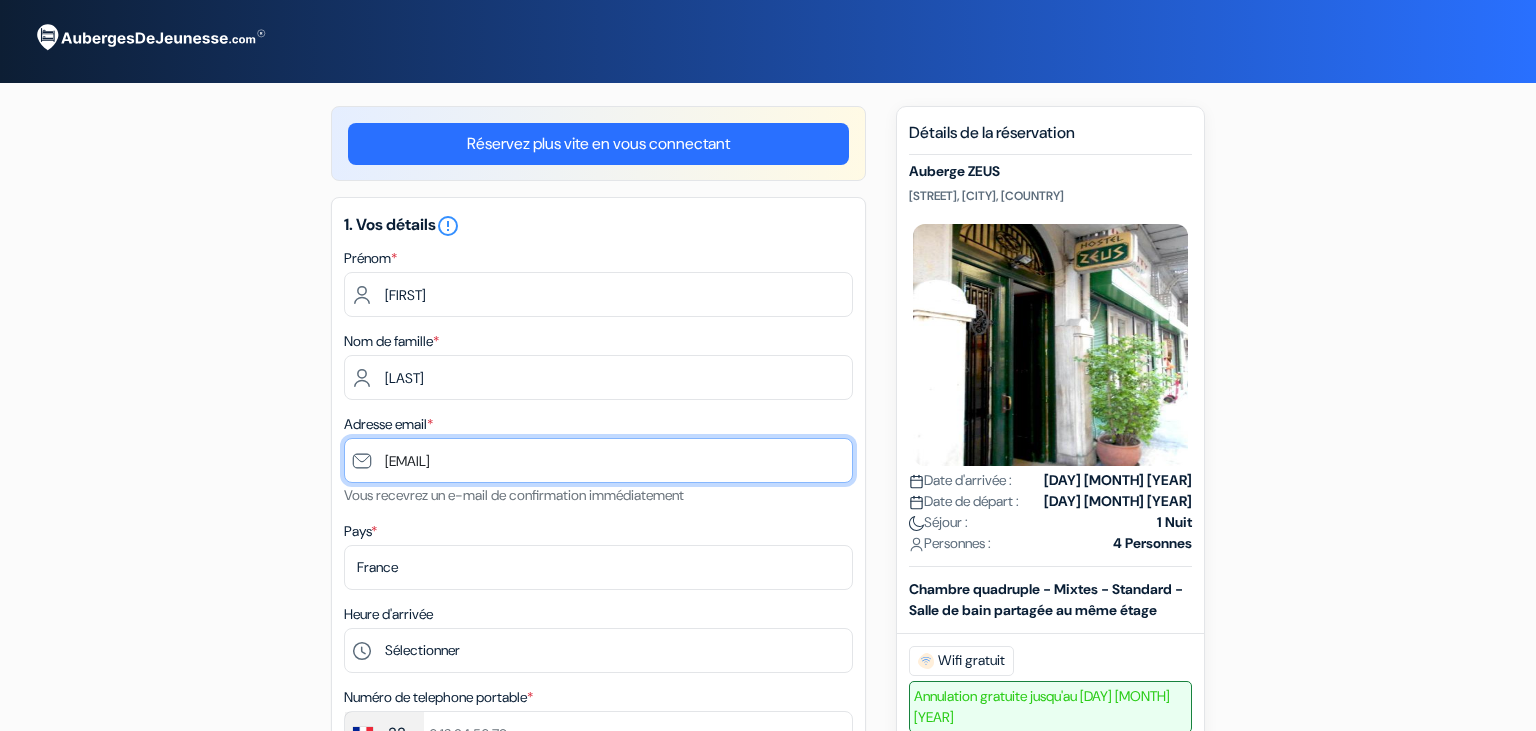 type on "[EMAIL]" 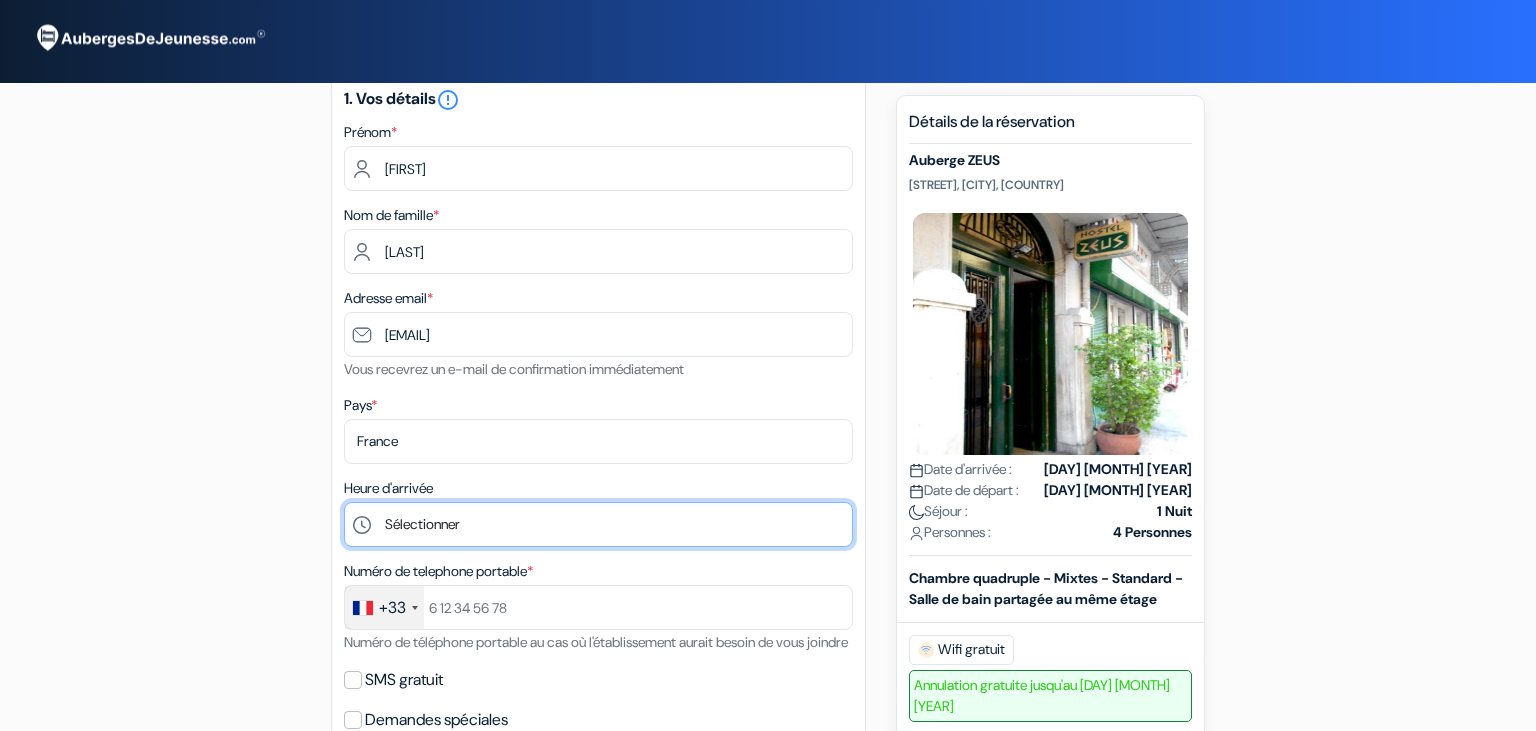 scroll, scrollTop: 211, scrollLeft: 0, axis: vertical 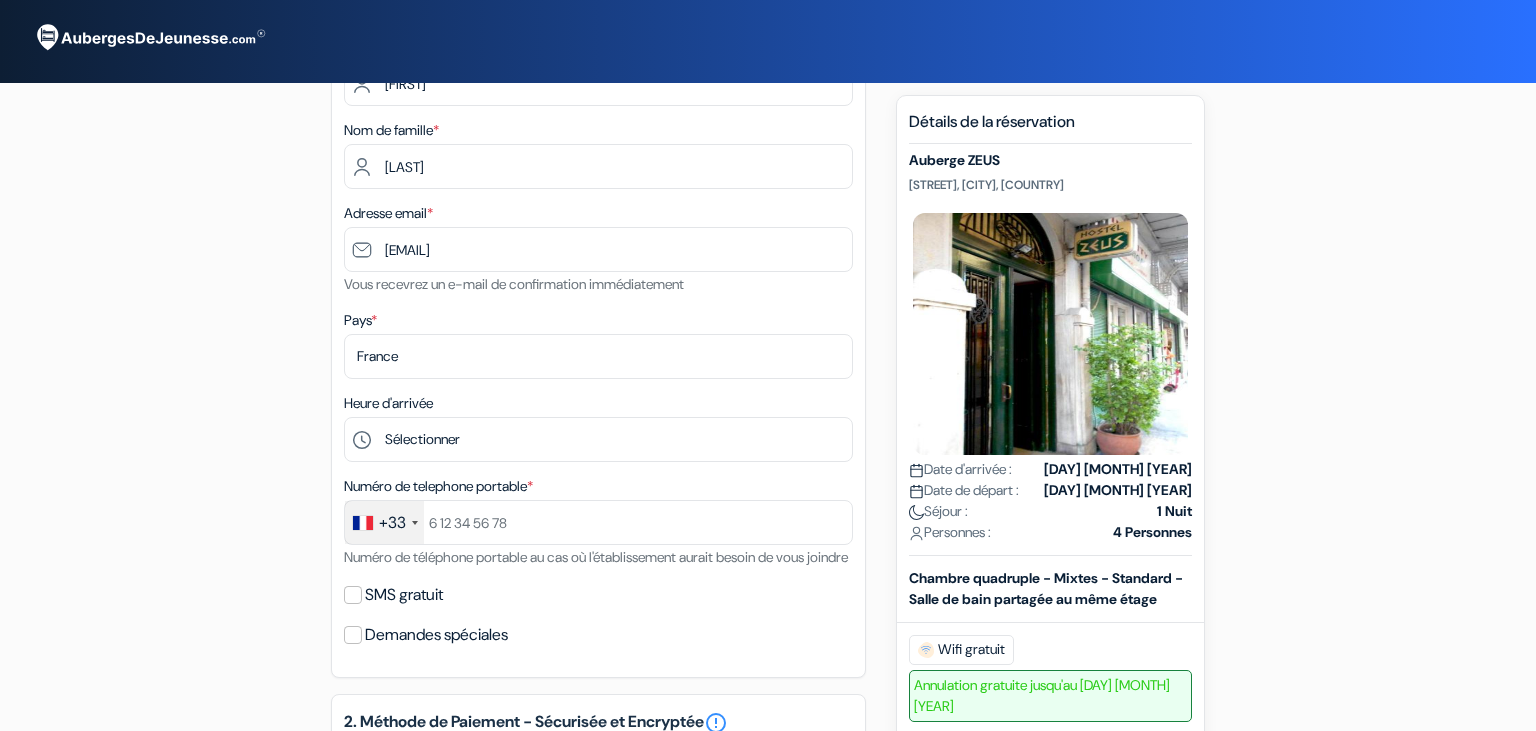 click on "Heure d'arrivée
Sélectionner
1:00
2:00
3:00
4:00
5:00
6:00
7:00
8:00
9:00
10:00
11:00
12:00
13:00 14:00 15:00" at bounding box center (598, 426) 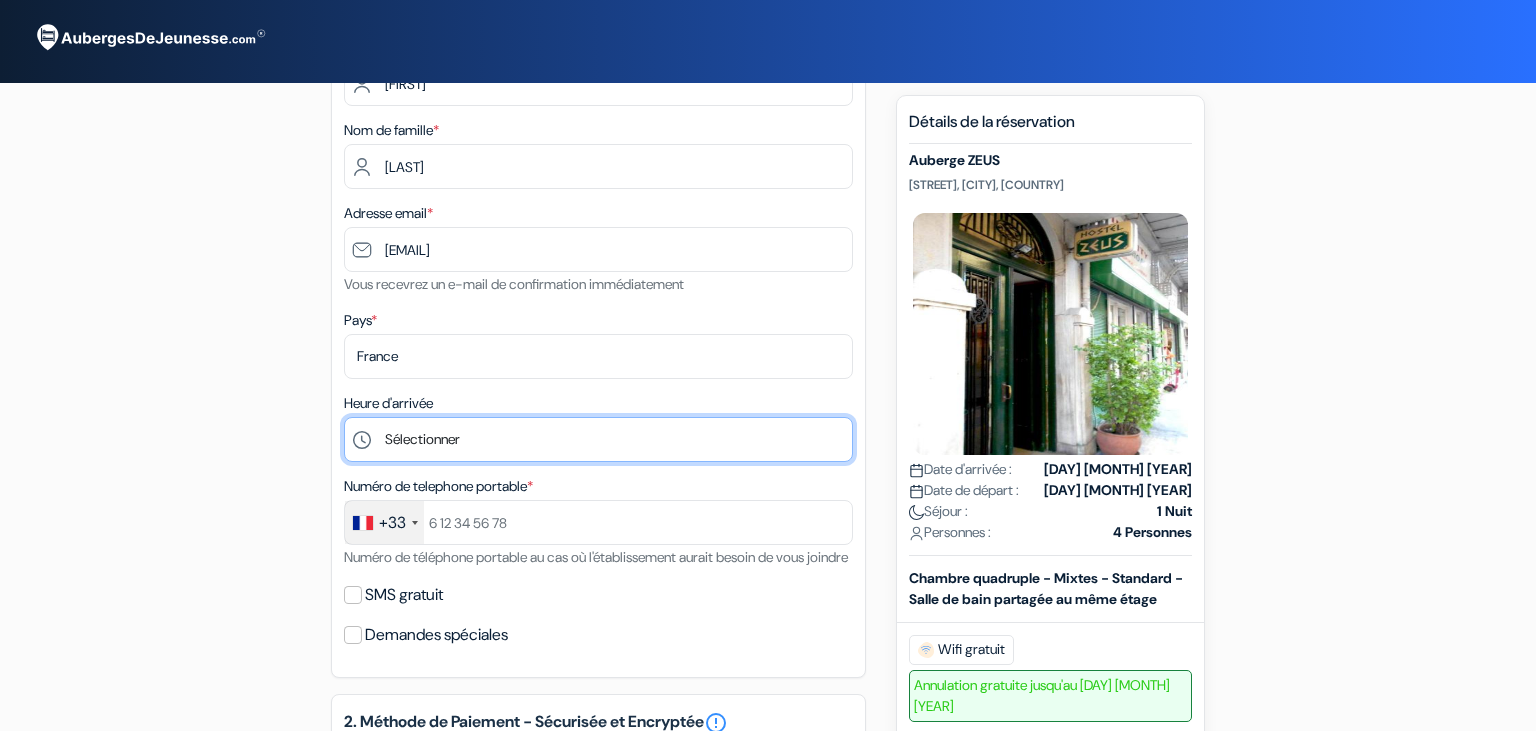 select on "11" 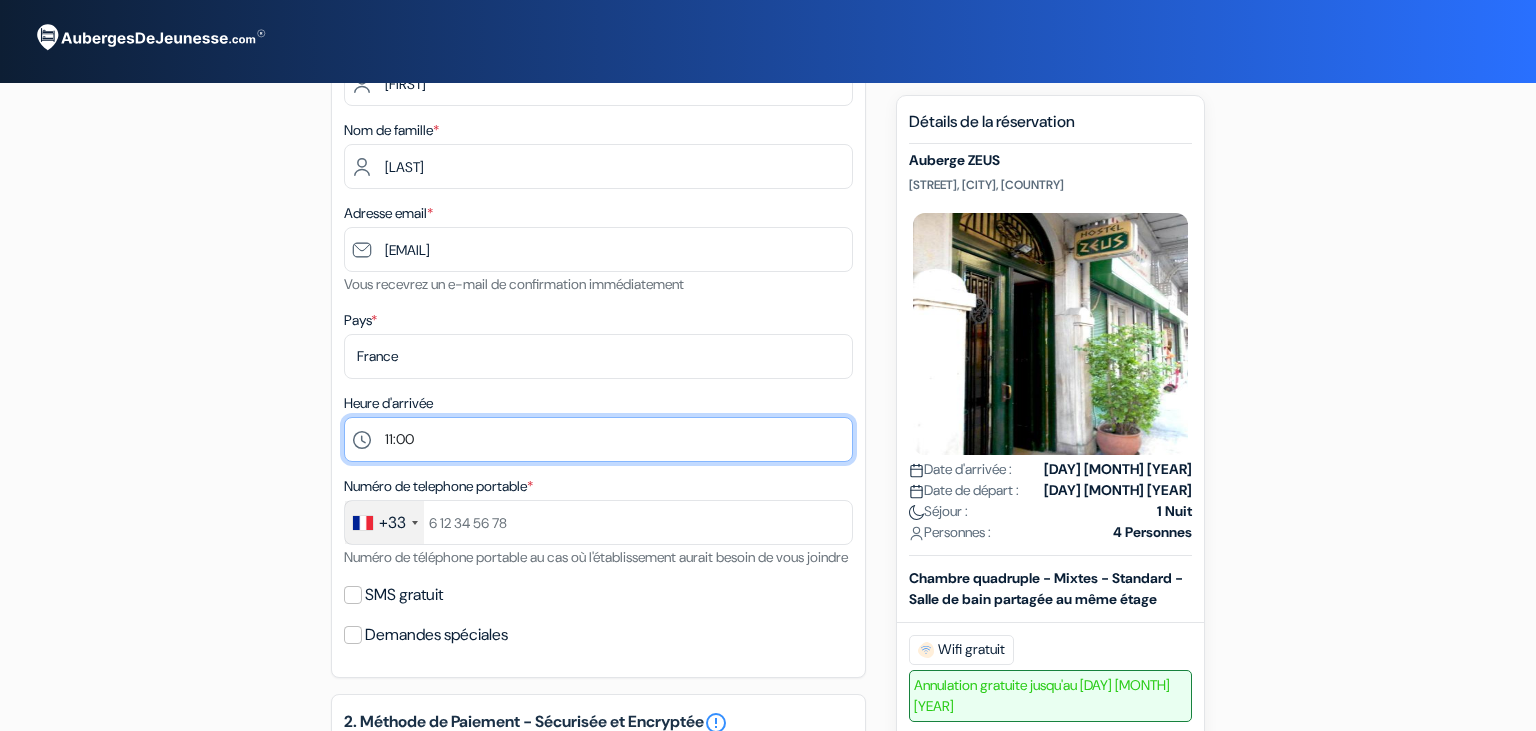 click on "11:00" at bounding box center [0, 0] 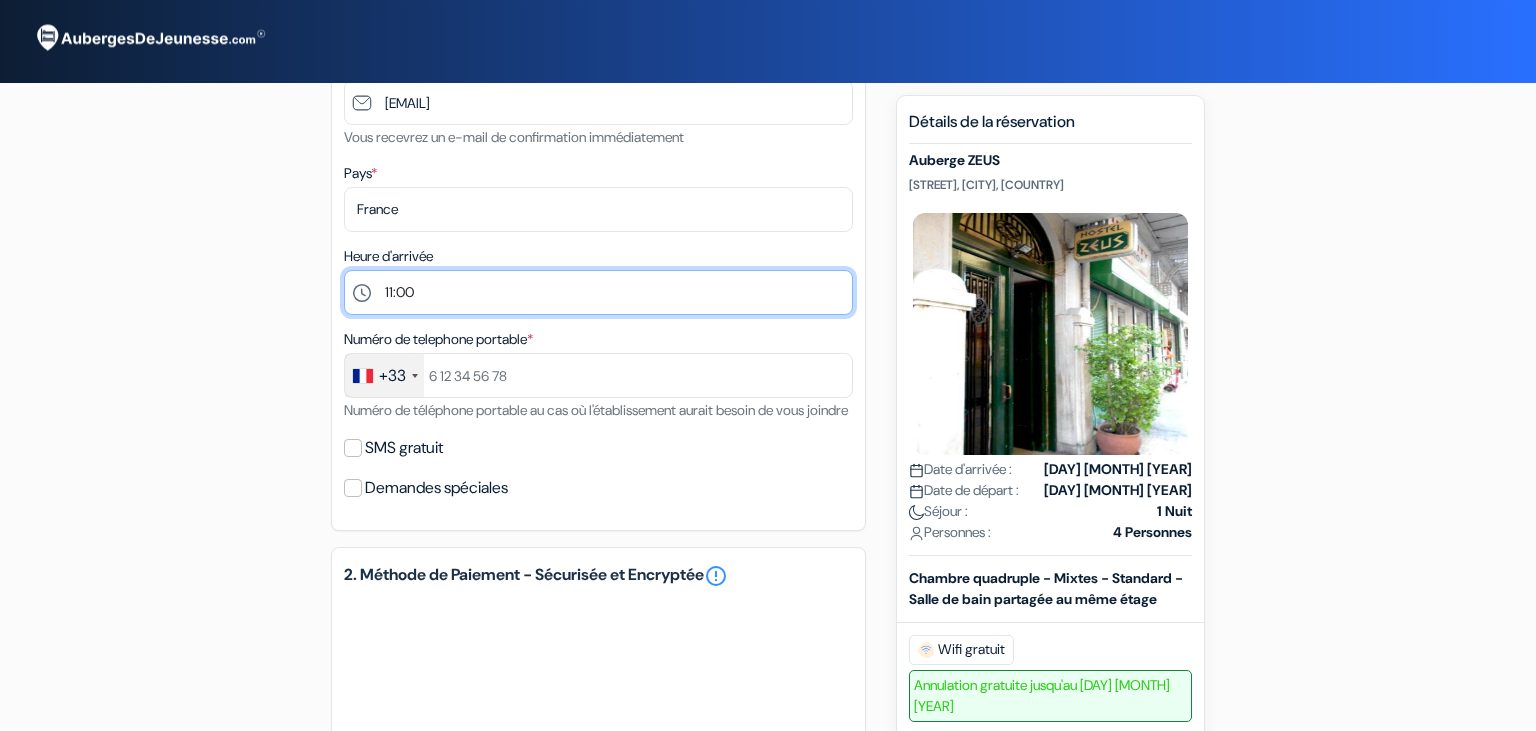 scroll, scrollTop: 422, scrollLeft: 0, axis: vertical 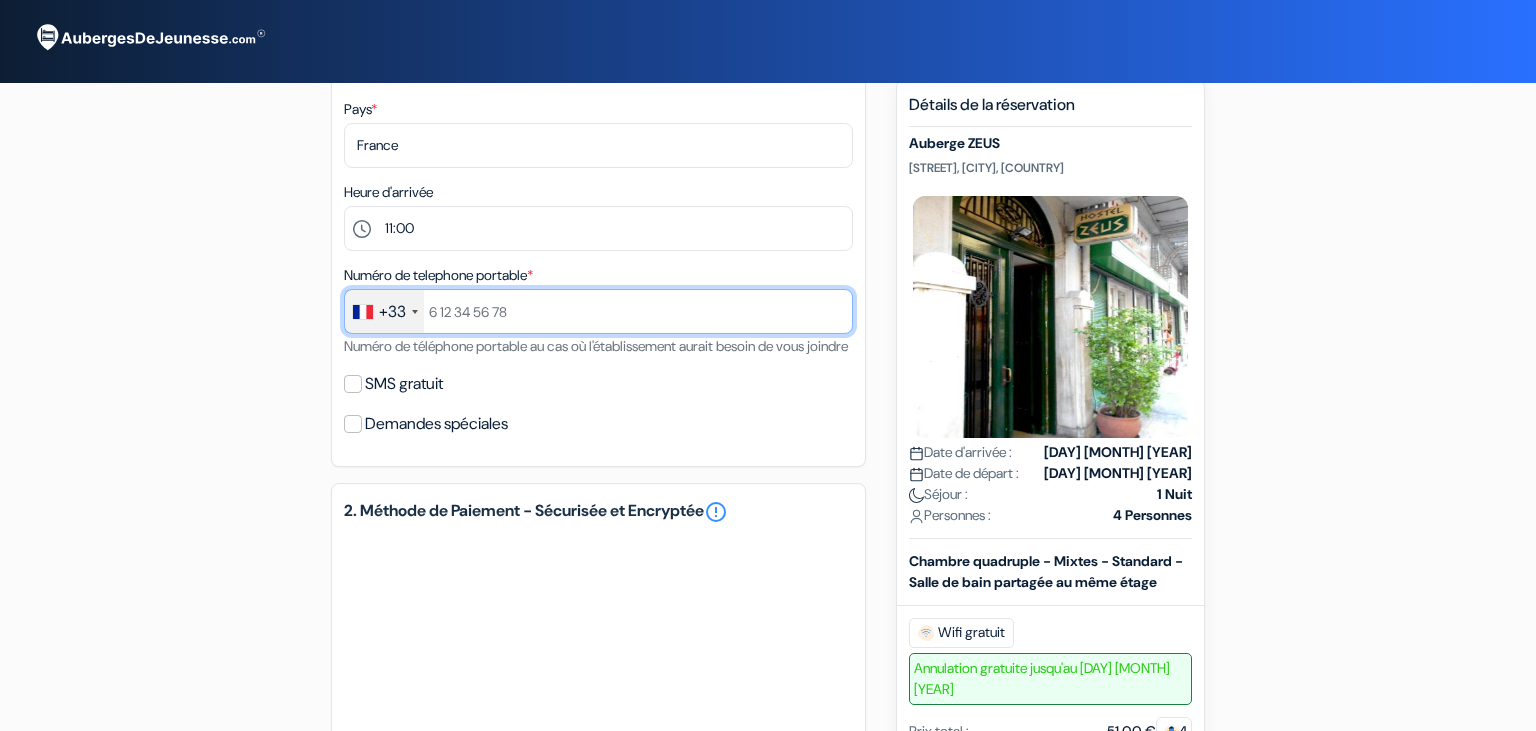 click at bounding box center [598, 311] 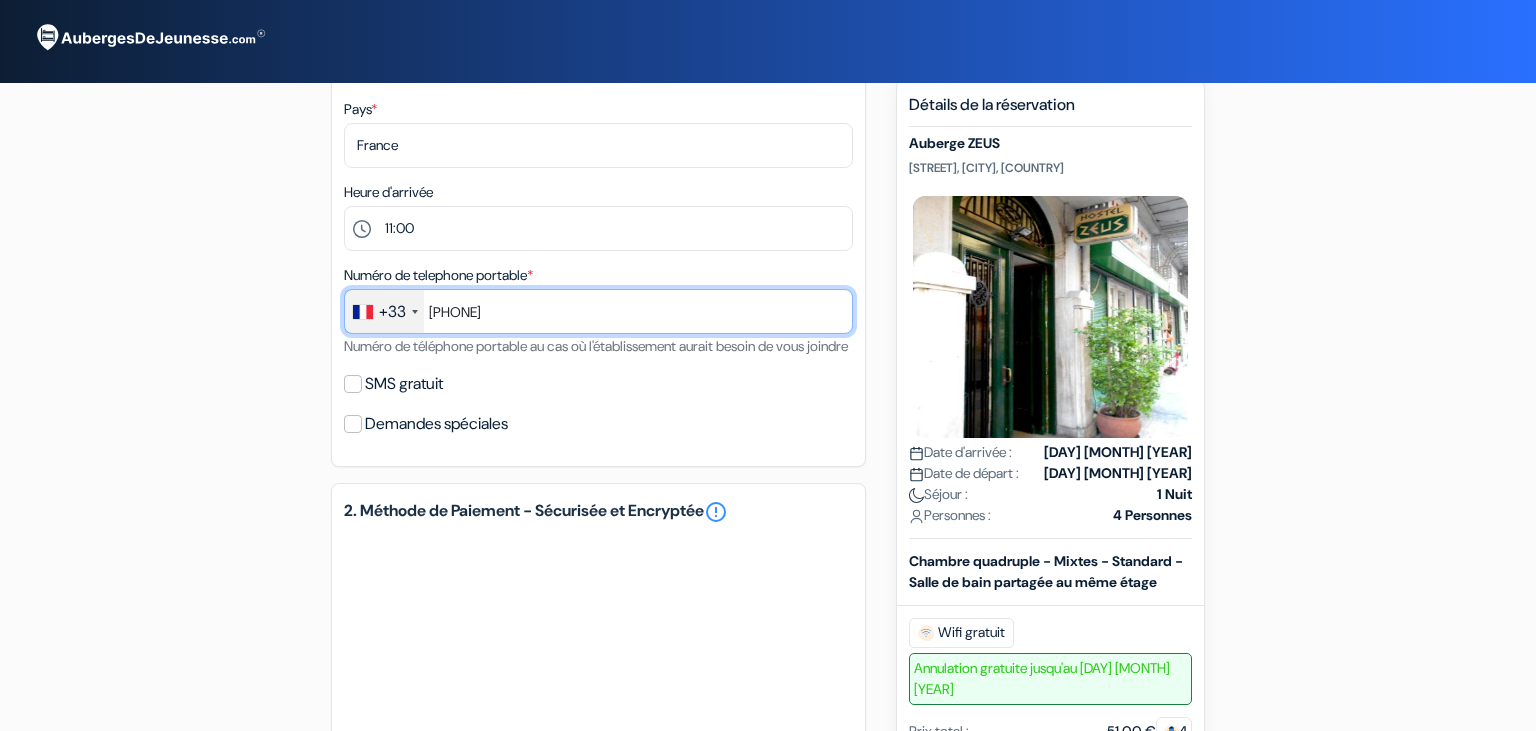type on "[PHONE]" 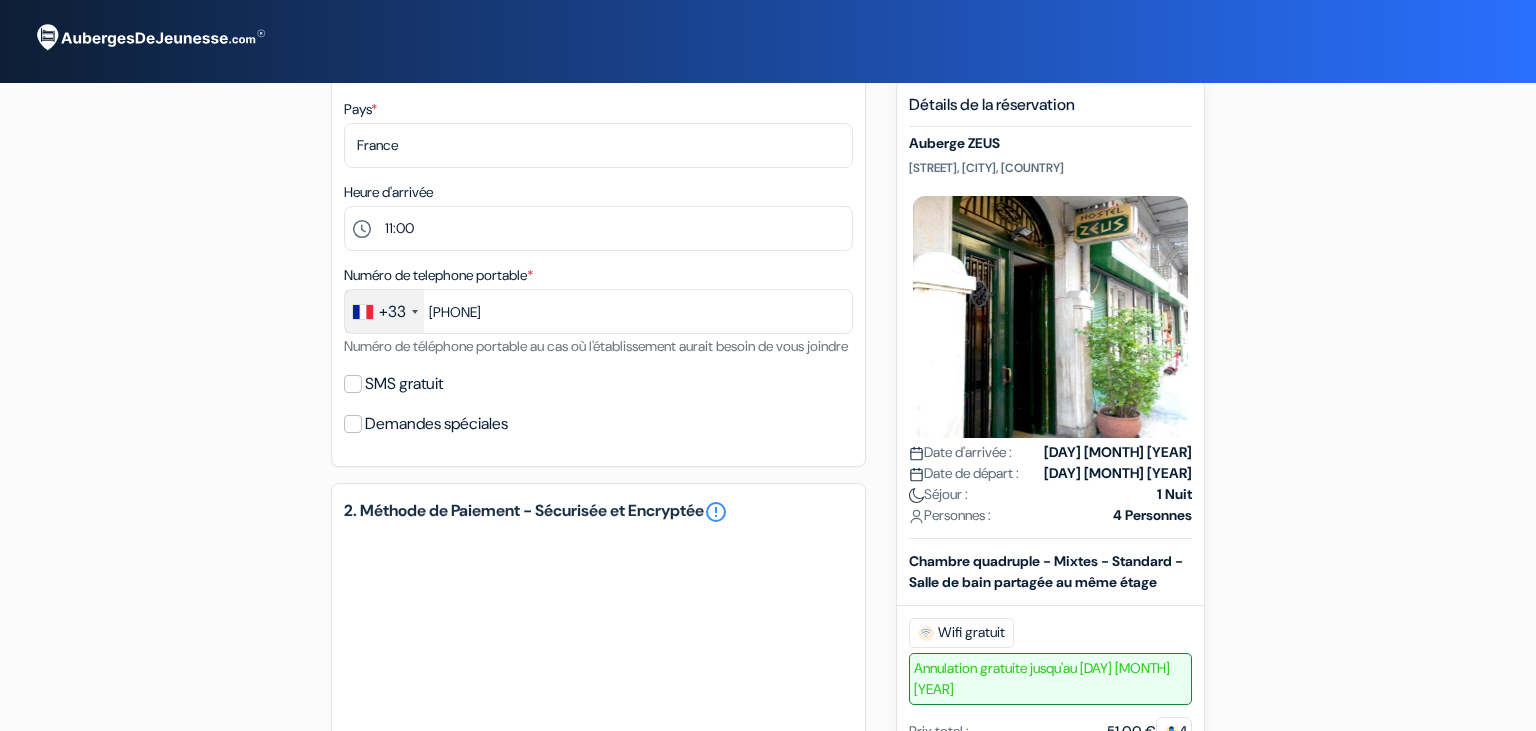click on "1. Vos détails                             error_outline
Prénom  *
Thierry
Nom de famille  *
Hu
Adresse email  *
hu.thierry93260@laposte.net
Vous recevrez un e-mail de confirmation immédiatement
Pays  *
Selectionner le pays
Abkhazie
Afghanistan                                 Sélectionner" at bounding box center (598, 121) 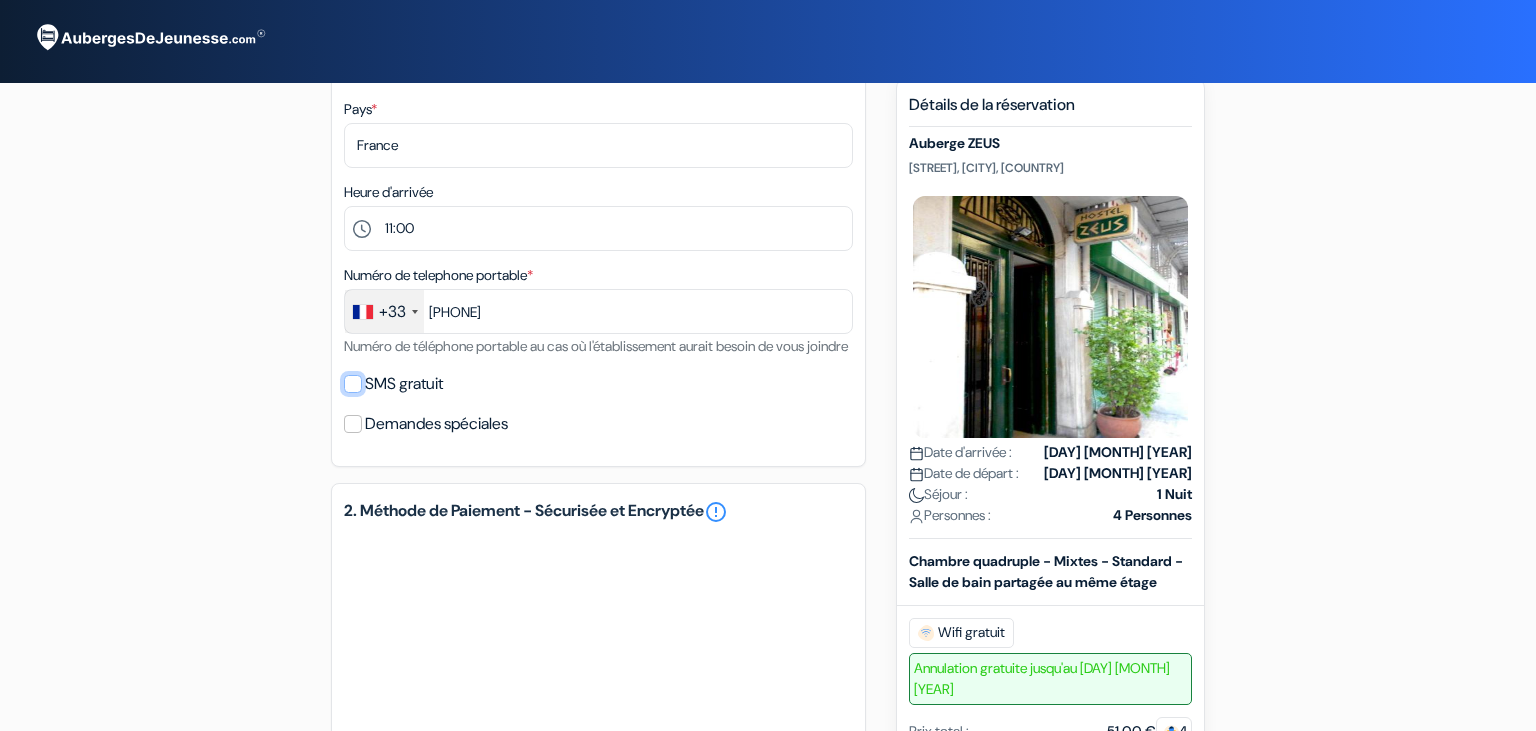 checkbox on "true" 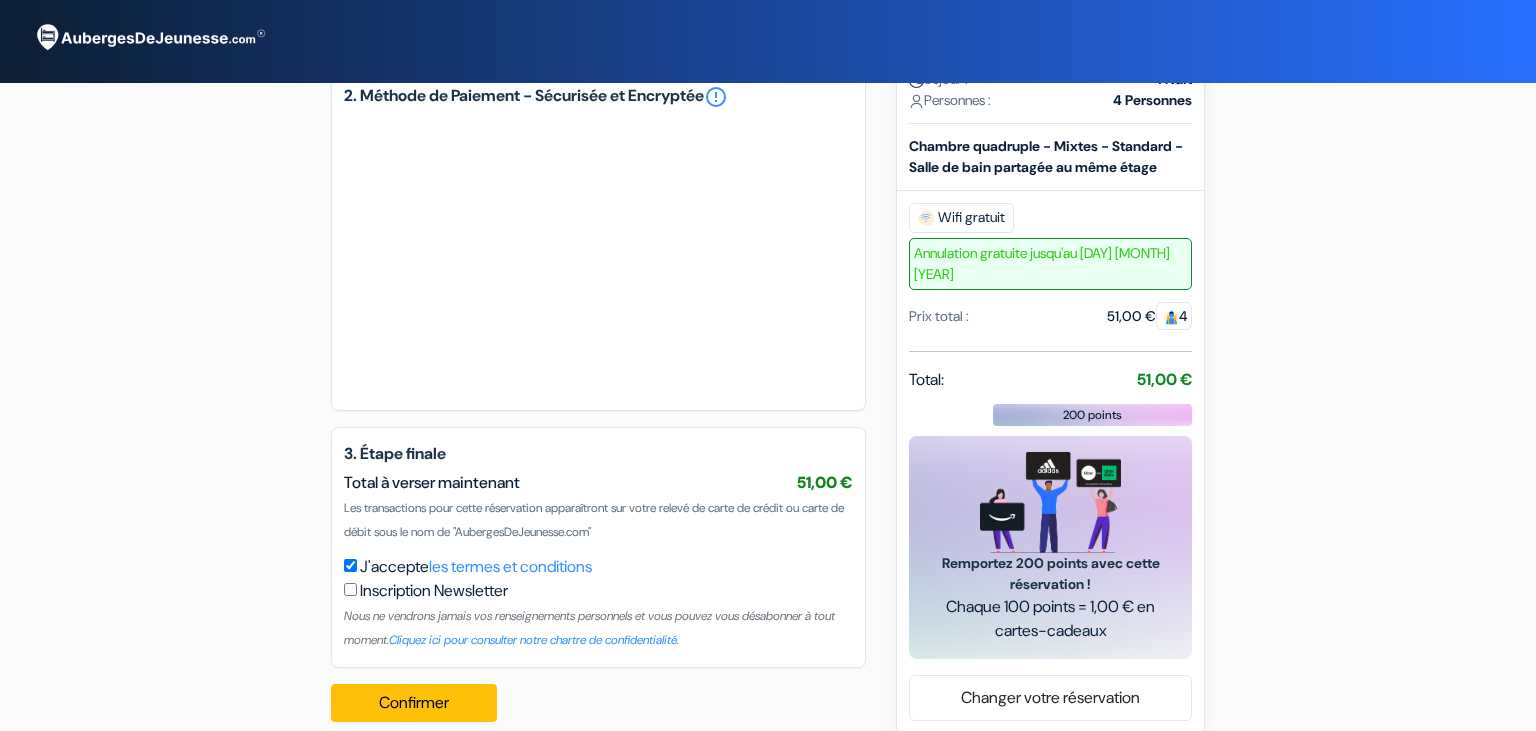 scroll, scrollTop: 944, scrollLeft: 0, axis: vertical 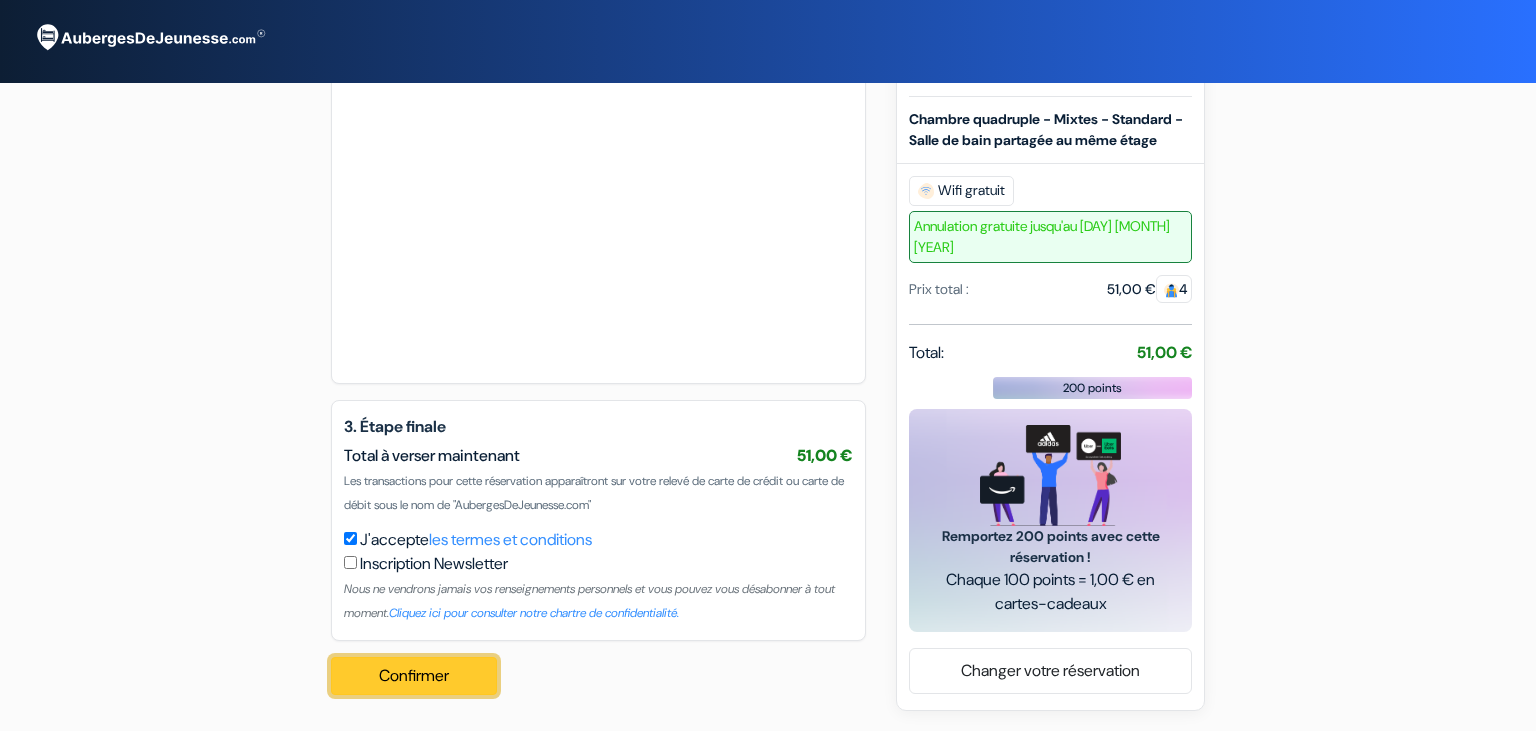 click on "Confirmer
Loading..." at bounding box center [414, 676] 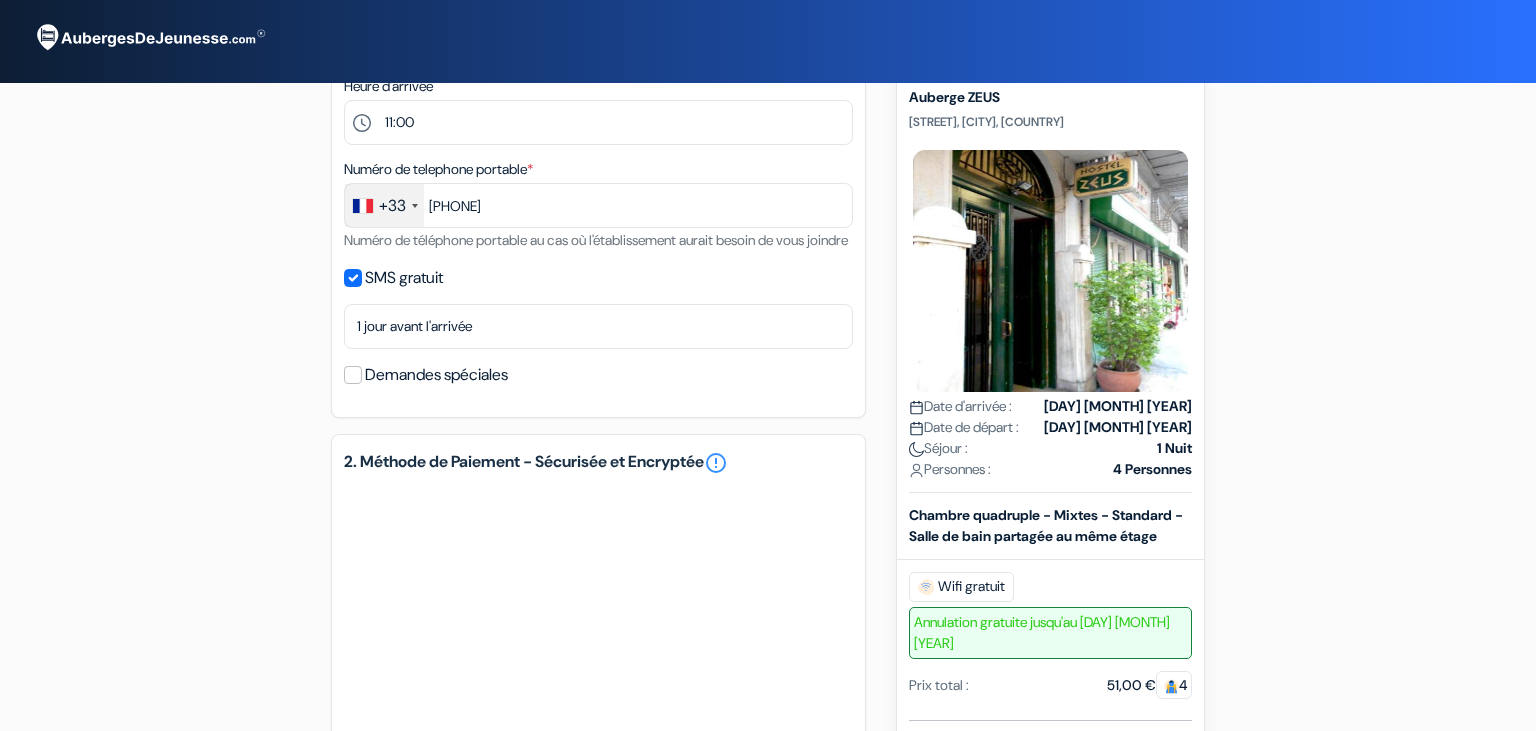 scroll, scrollTop: 947, scrollLeft: 0, axis: vertical 